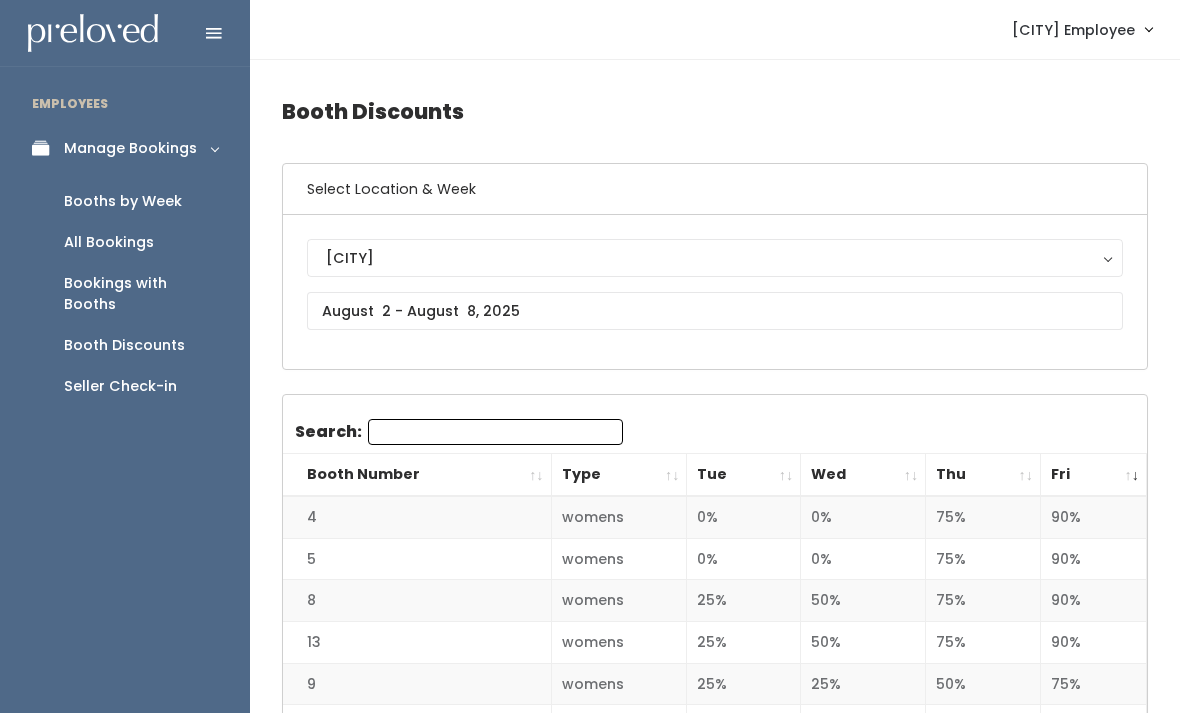 scroll, scrollTop: 971, scrollLeft: 0, axis: vertical 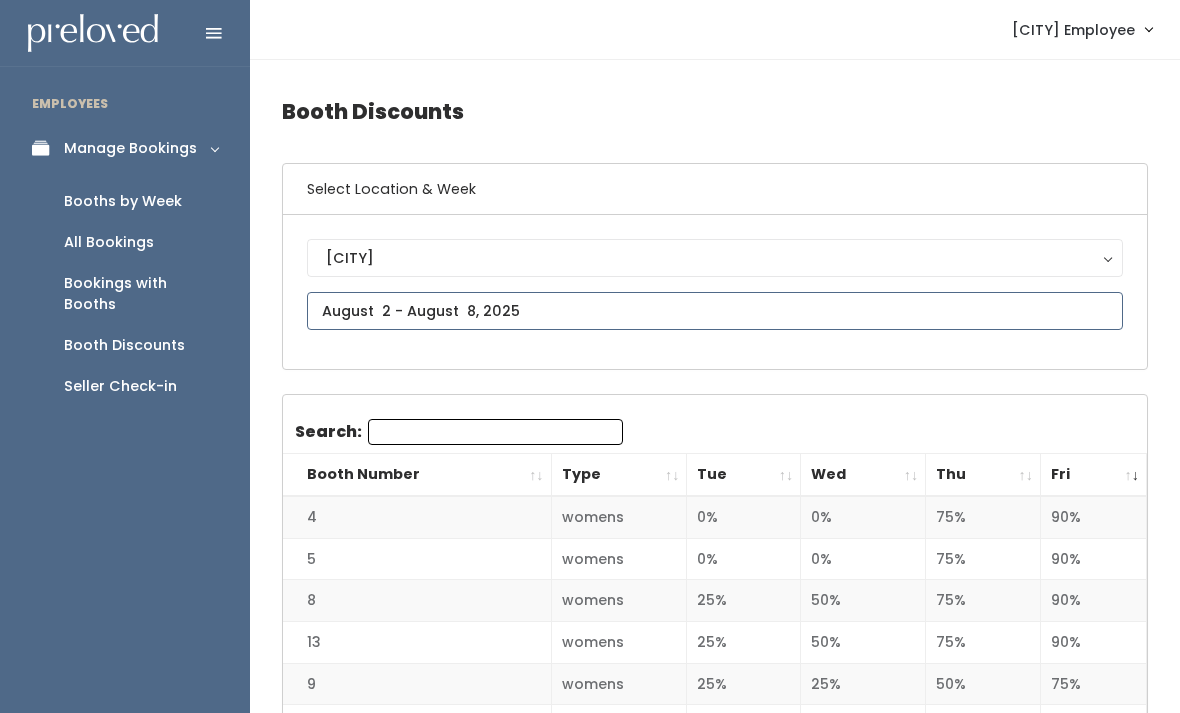 click at bounding box center (715, 311) 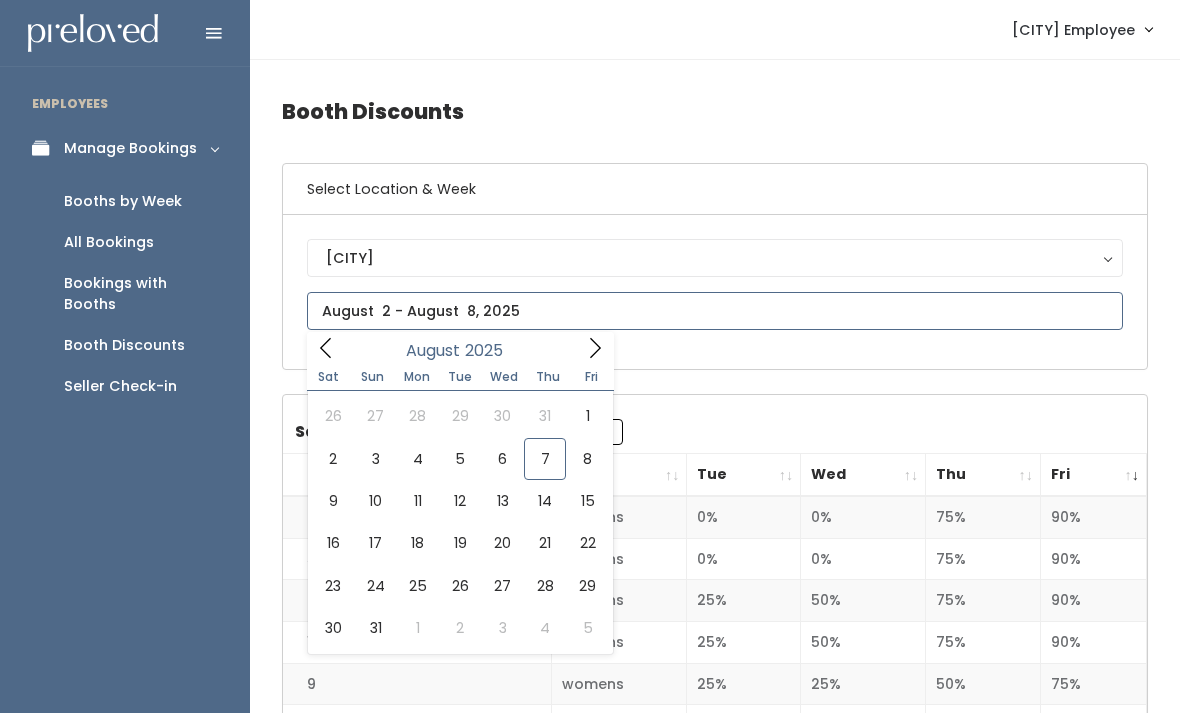 type on "August 2 to August 8" 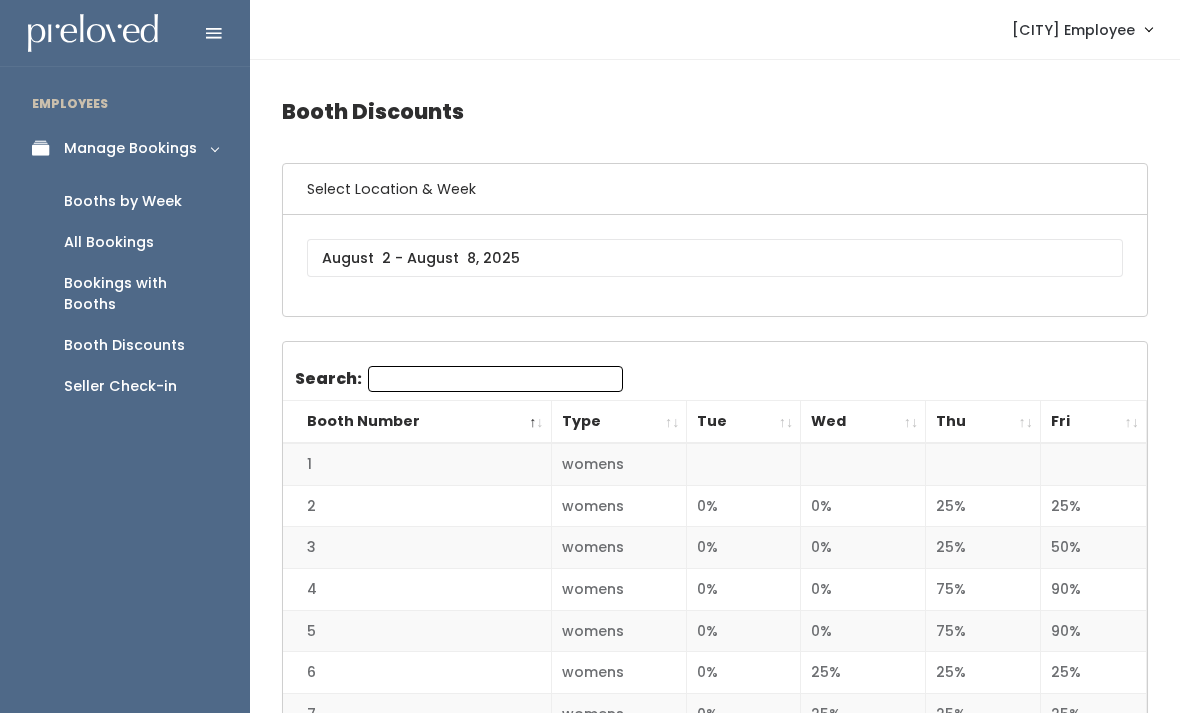 scroll, scrollTop: 0, scrollLeft: 0, axis: both 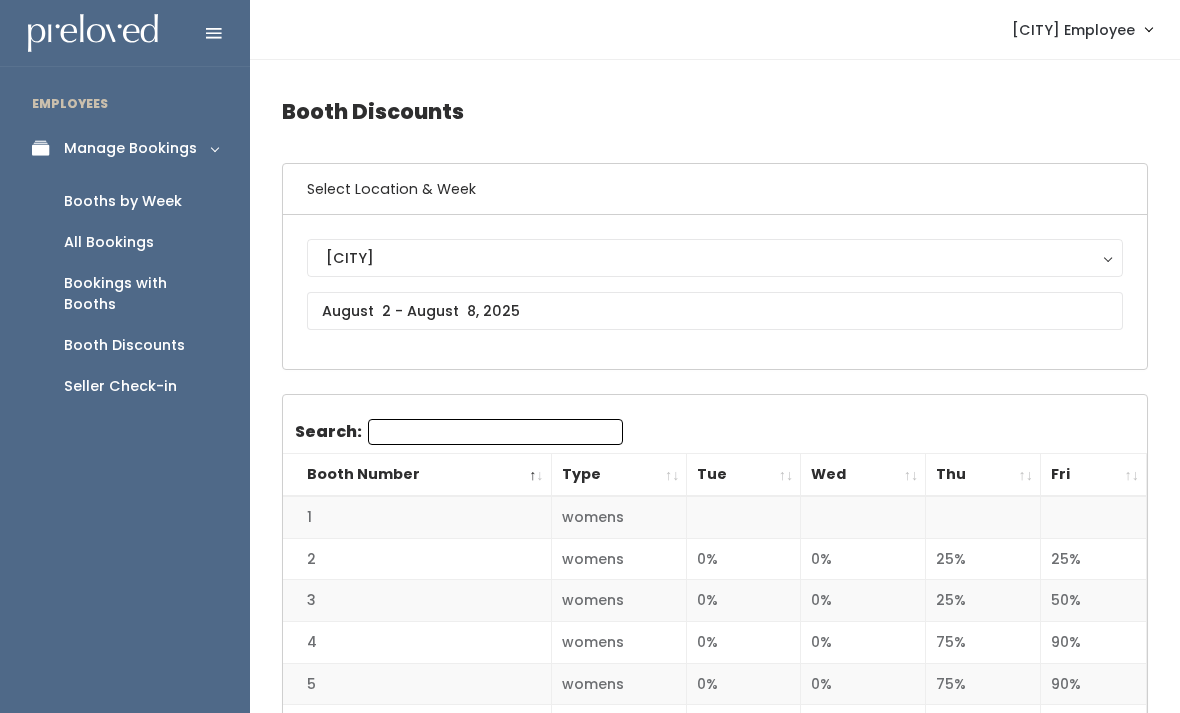 click on "Booths by Week" at bounding box center [123, 201] 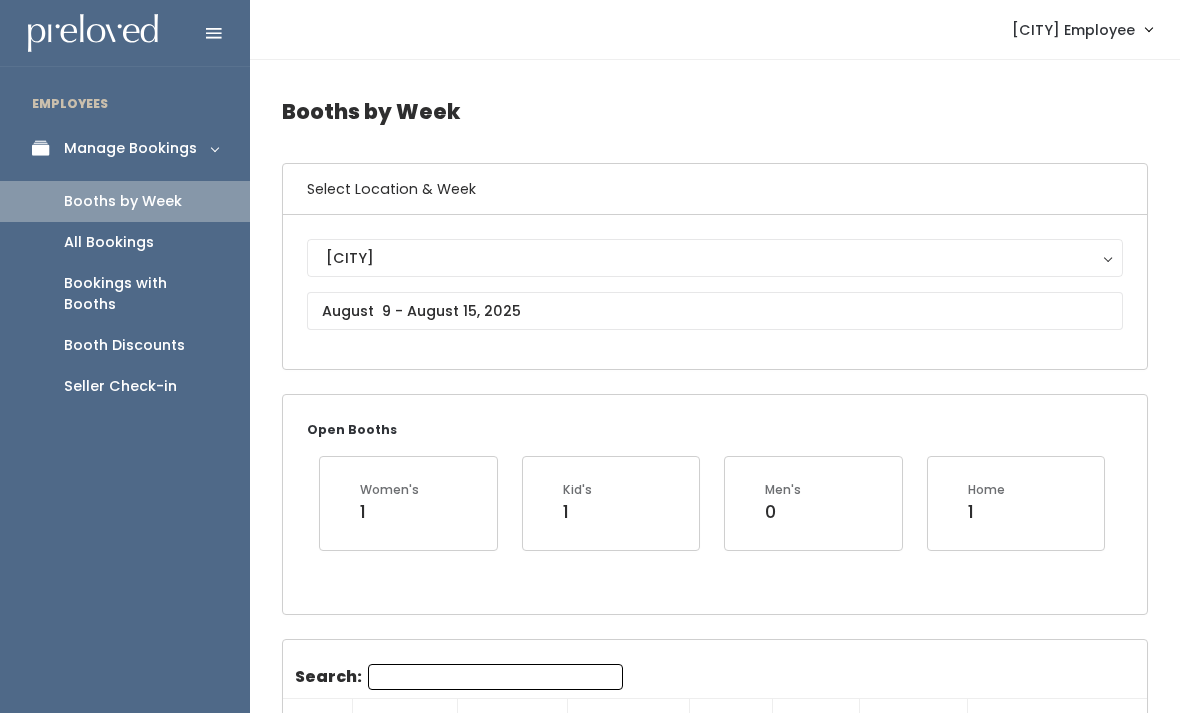 scroll, scrollTop: 0, scrollLeft: 0, axis: both 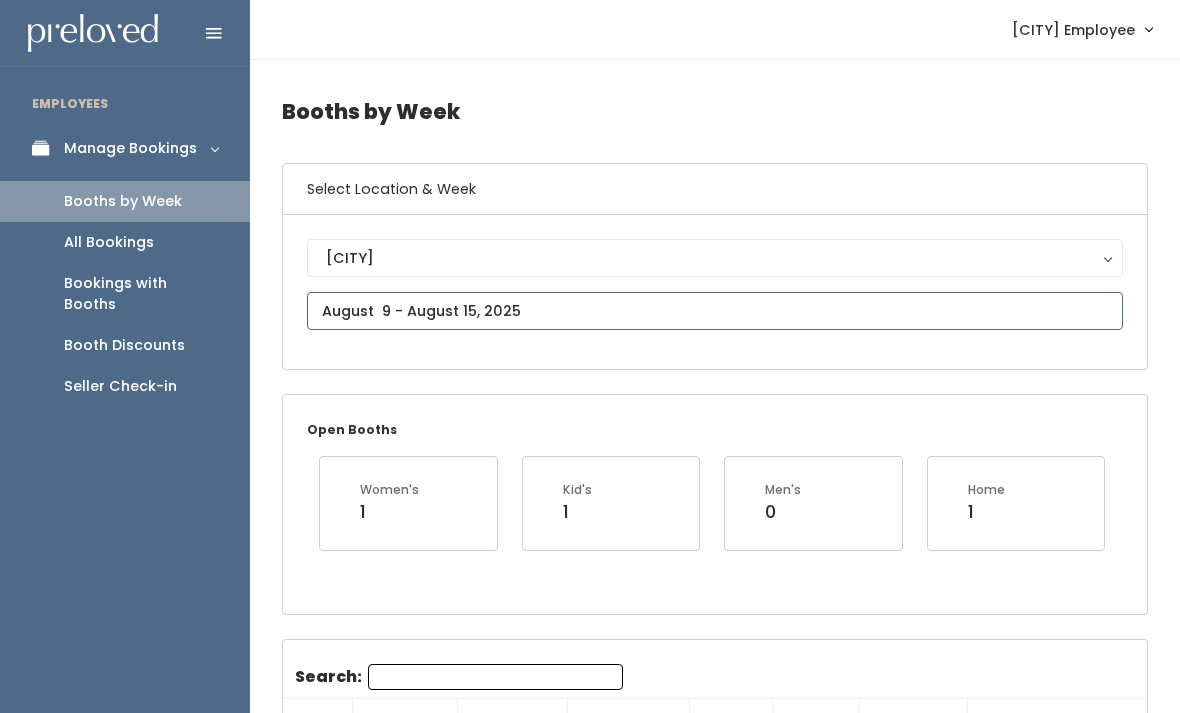 click at bounding box center [715, 311] 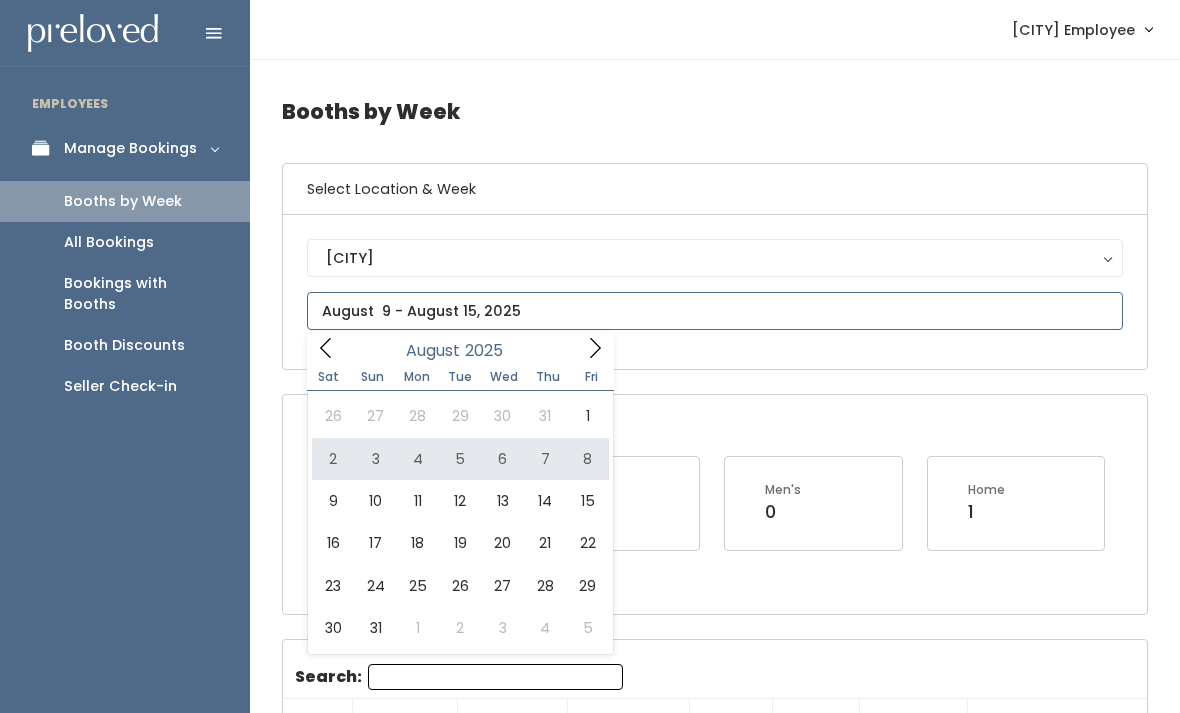 type on "August 2 to August 8" 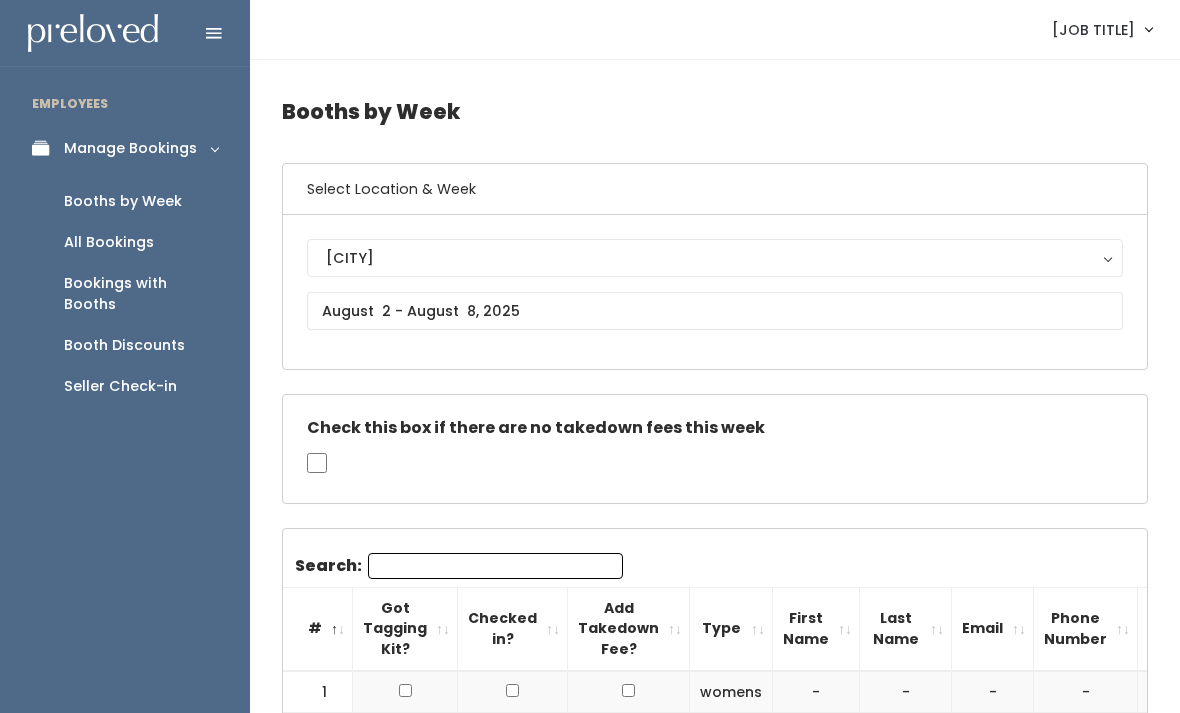 scroll, scrollTop: 0, scrollLeft: 0, axis: both 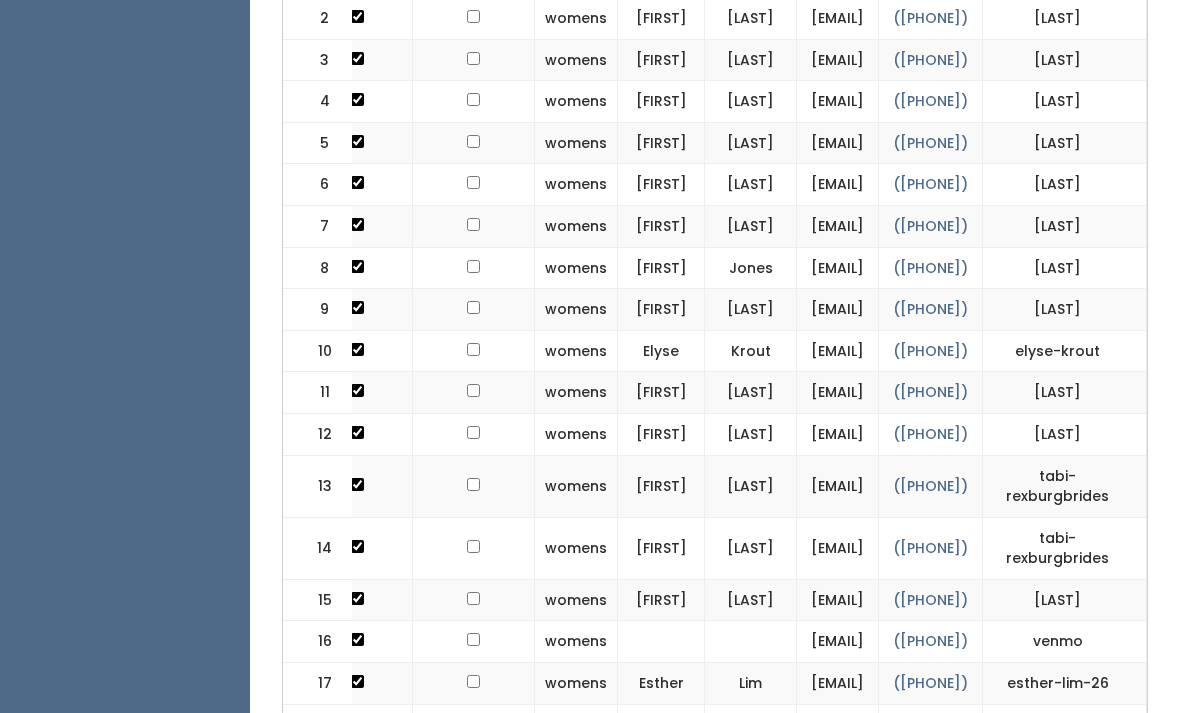 click on "([PHONE])" at bounding box center [930, 18] 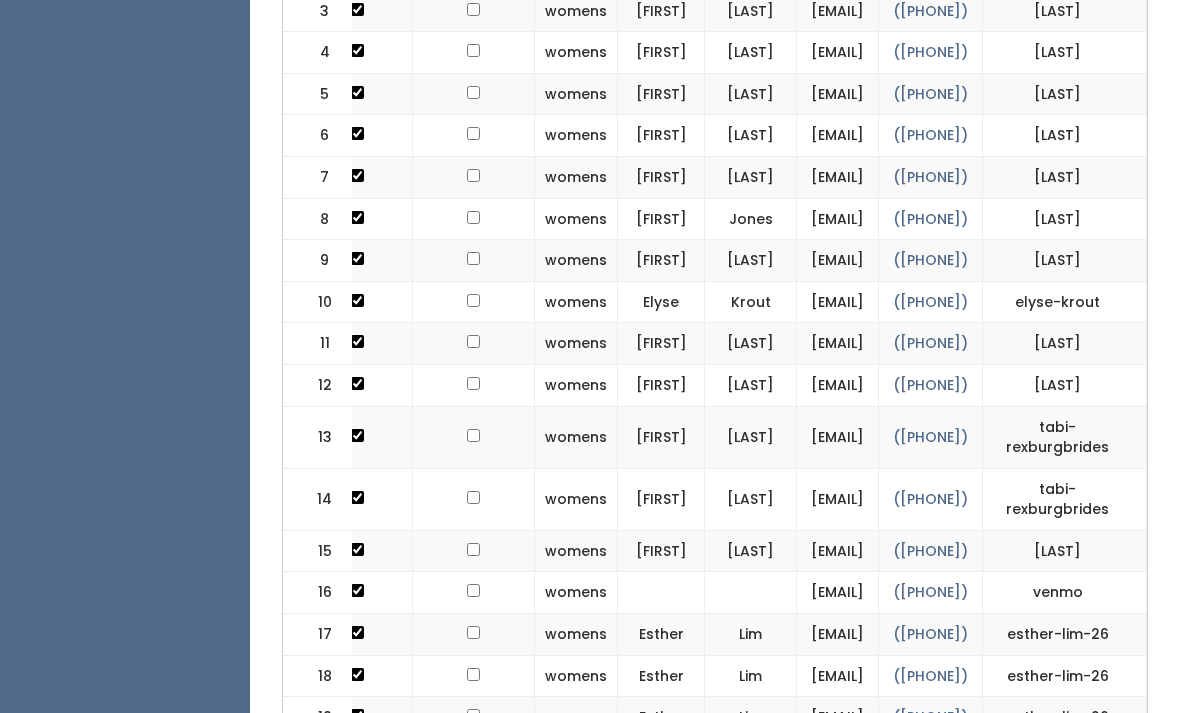 scroll, scrollTop: 765, scrollLeft: 0, axis: vertical 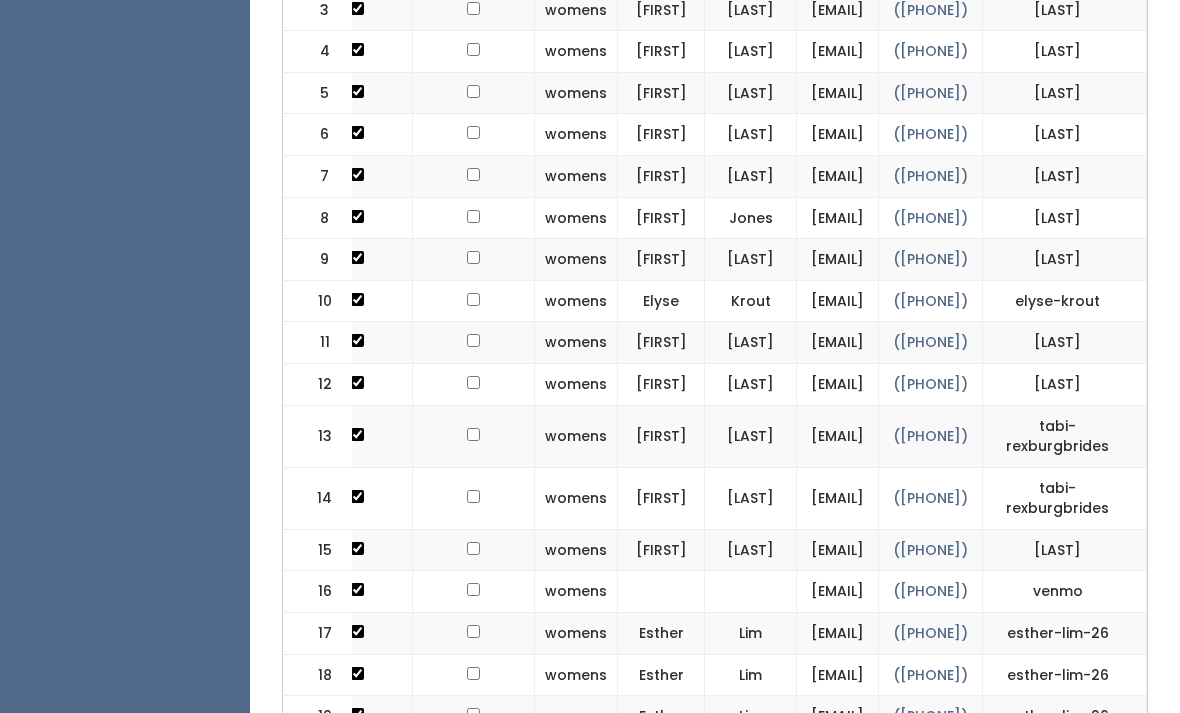 click on "([PHONE])" at bounding box center (930, 10) 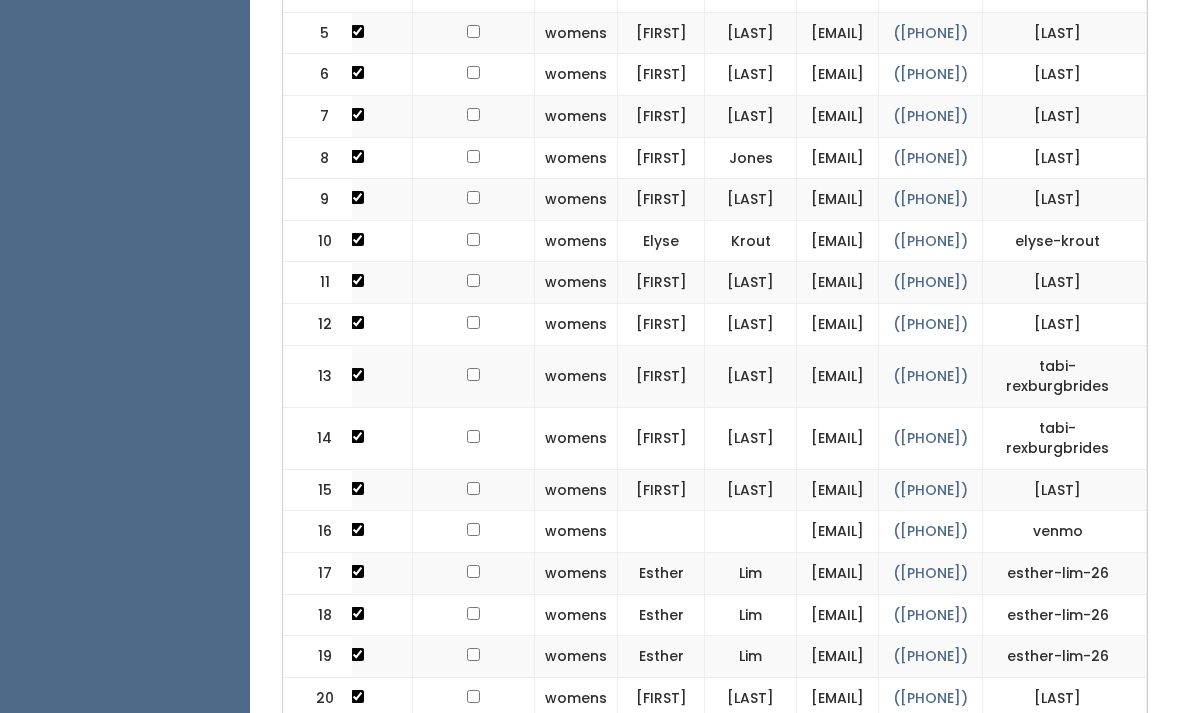 scroll, scrollTop: 825, scrollLeft: 0, axis: vertical 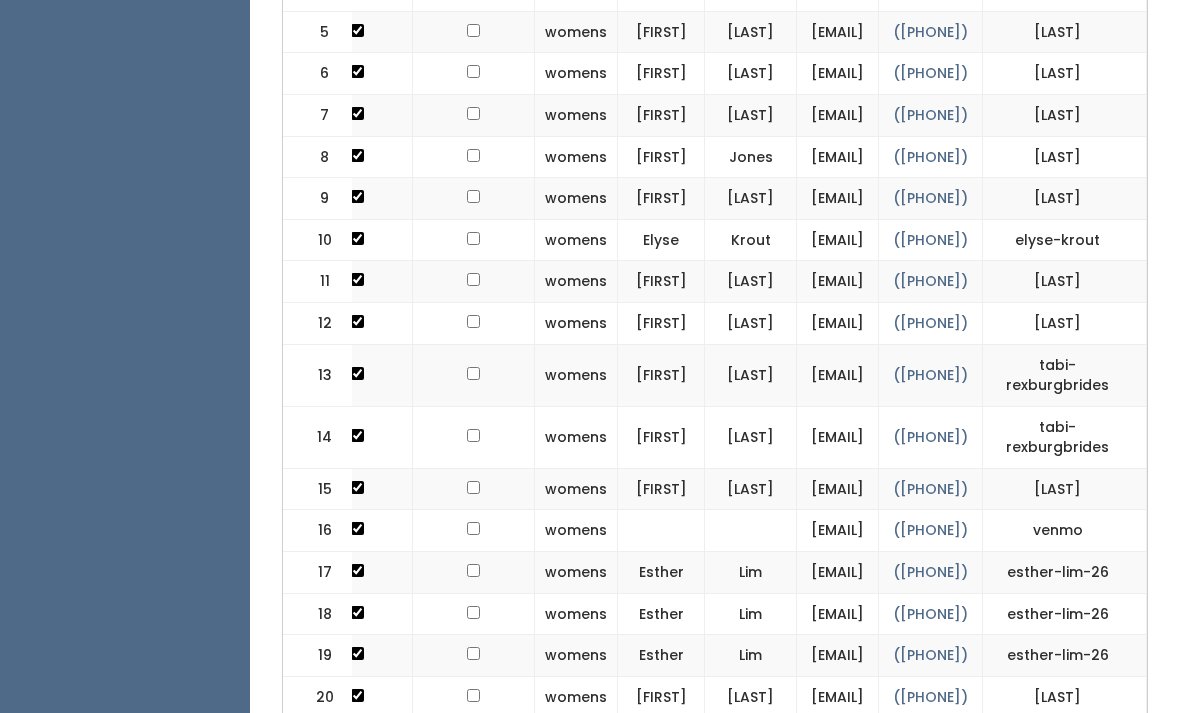click on "([PHONE])" at bounding box center [930, -9] 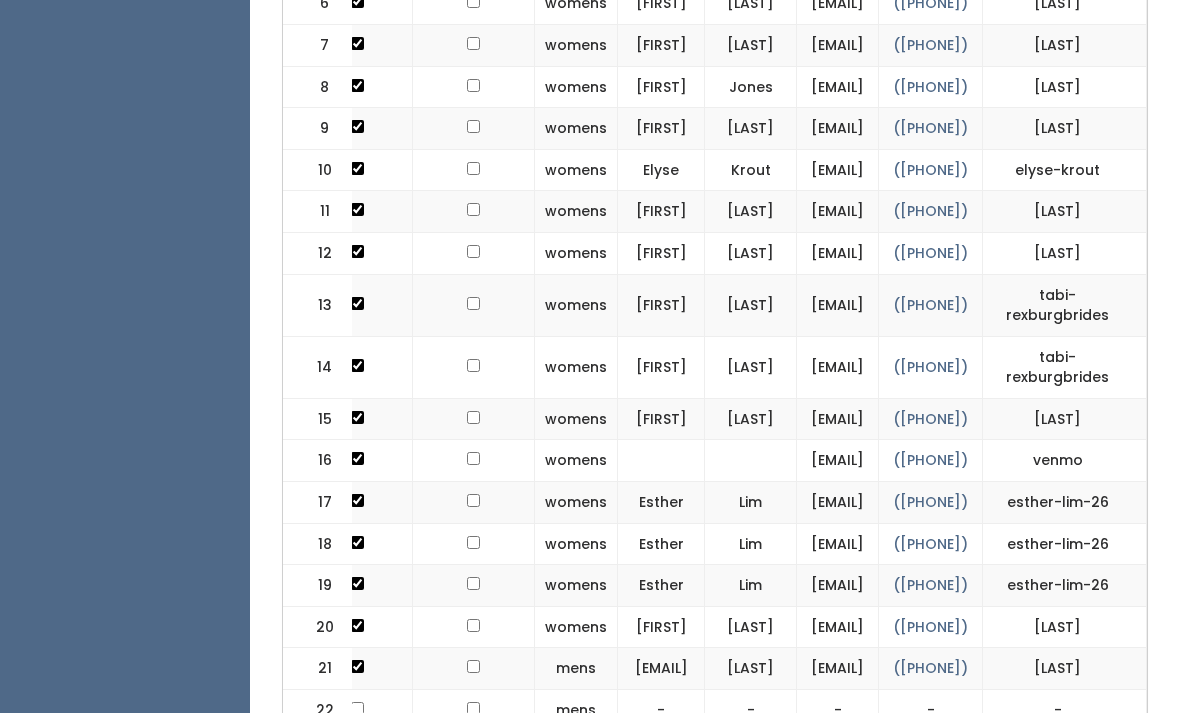 scroll, scrollTop: 896, scrollLeft: 0, axis: vertical 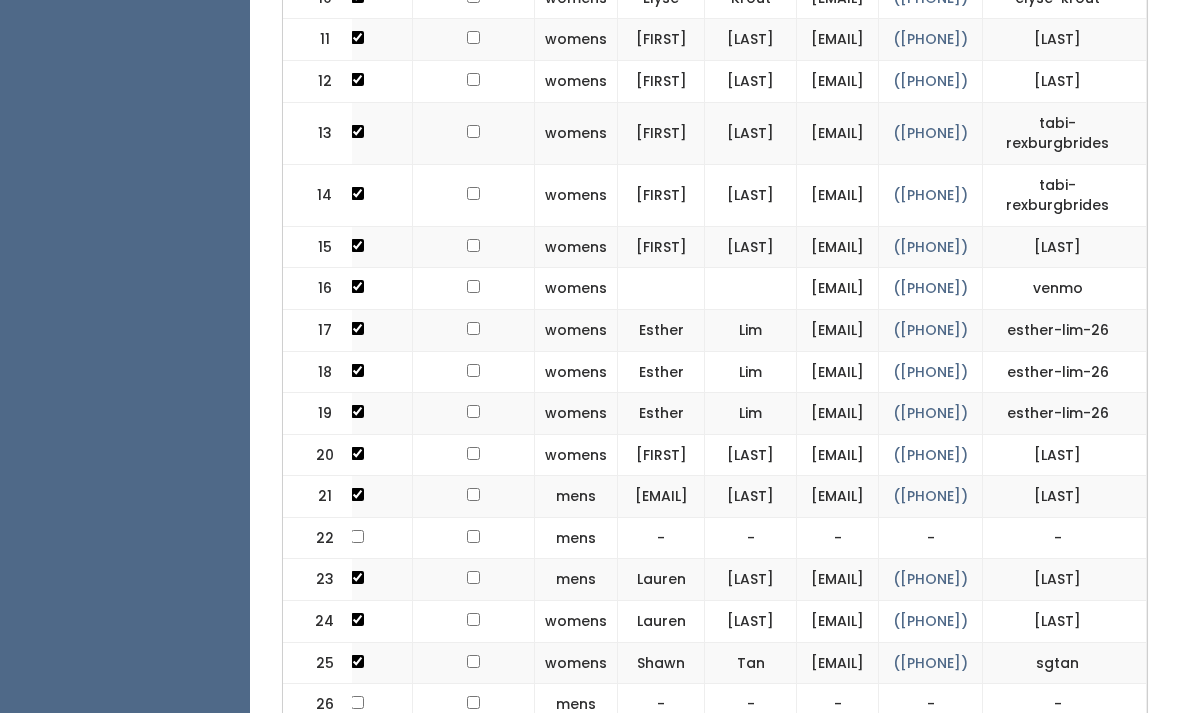 click on "(831) 595-1637" at bounding box center [930, -85] 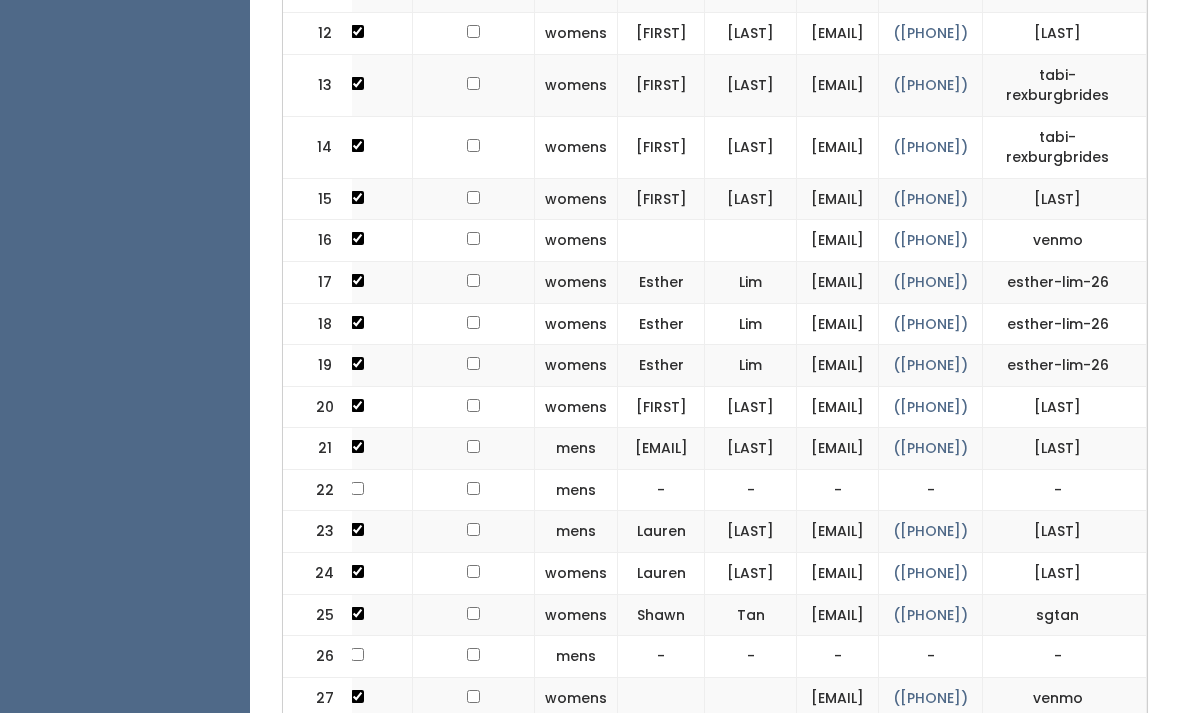 scroll, scrollTop: 1140, scrollLeft: 0, axis: vertical 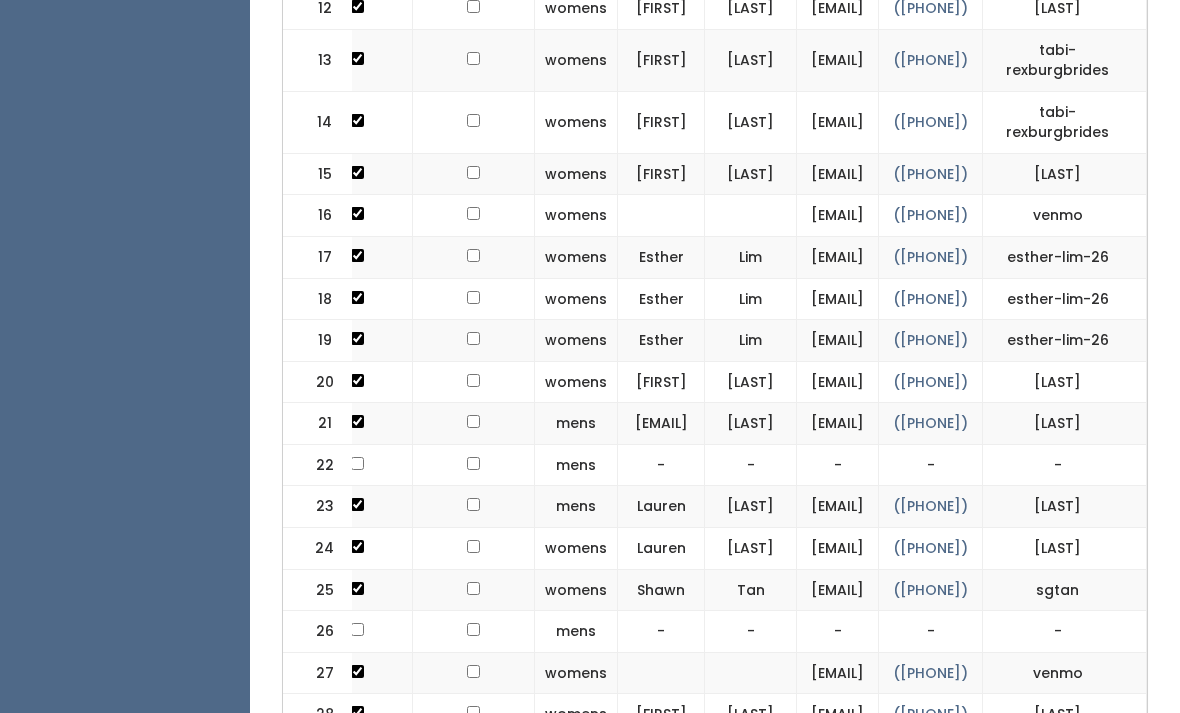 click on "(986) 800-1010" at bounding box center [930, -116] 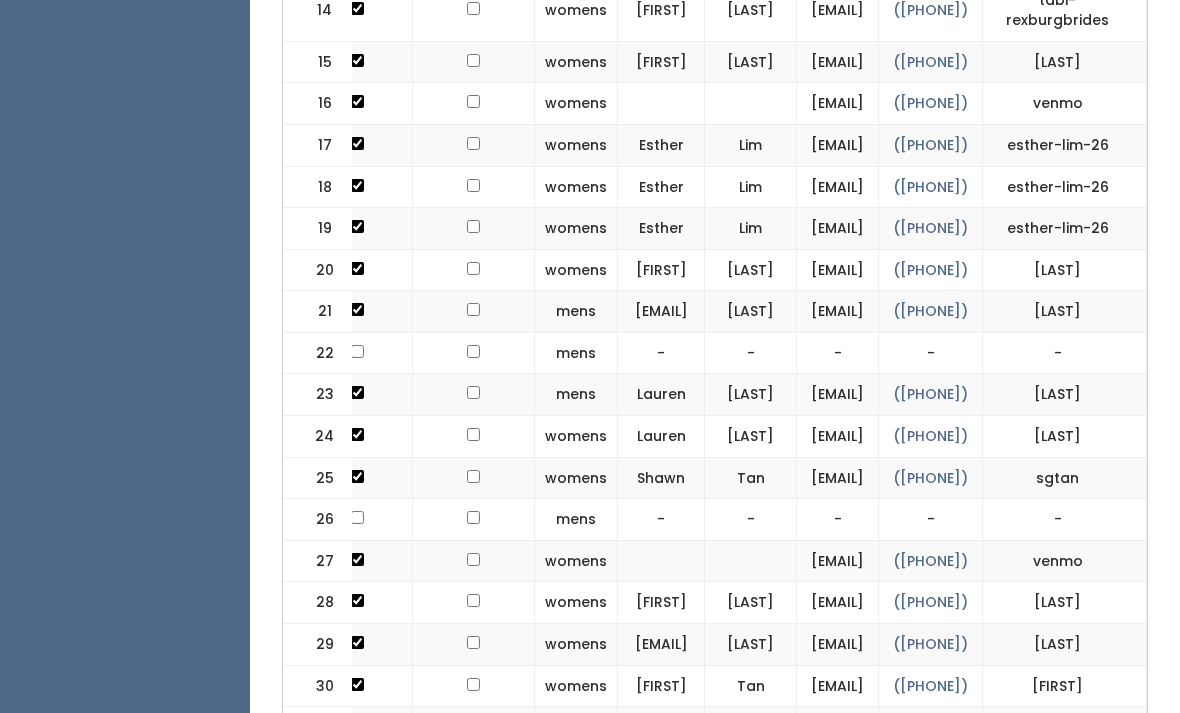 scroll, scrollTop: 1257, scrollLeft: 0, axis: vertical 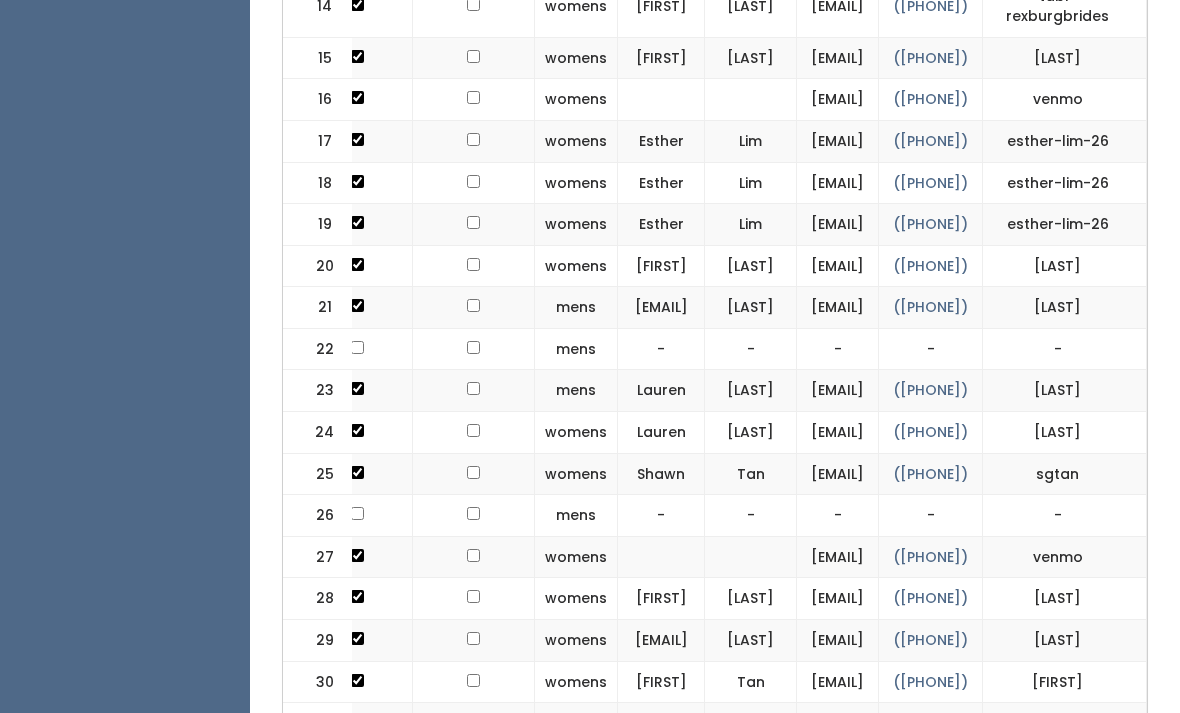 click on "(928) 485-2290" at bounding box center (930, -150) 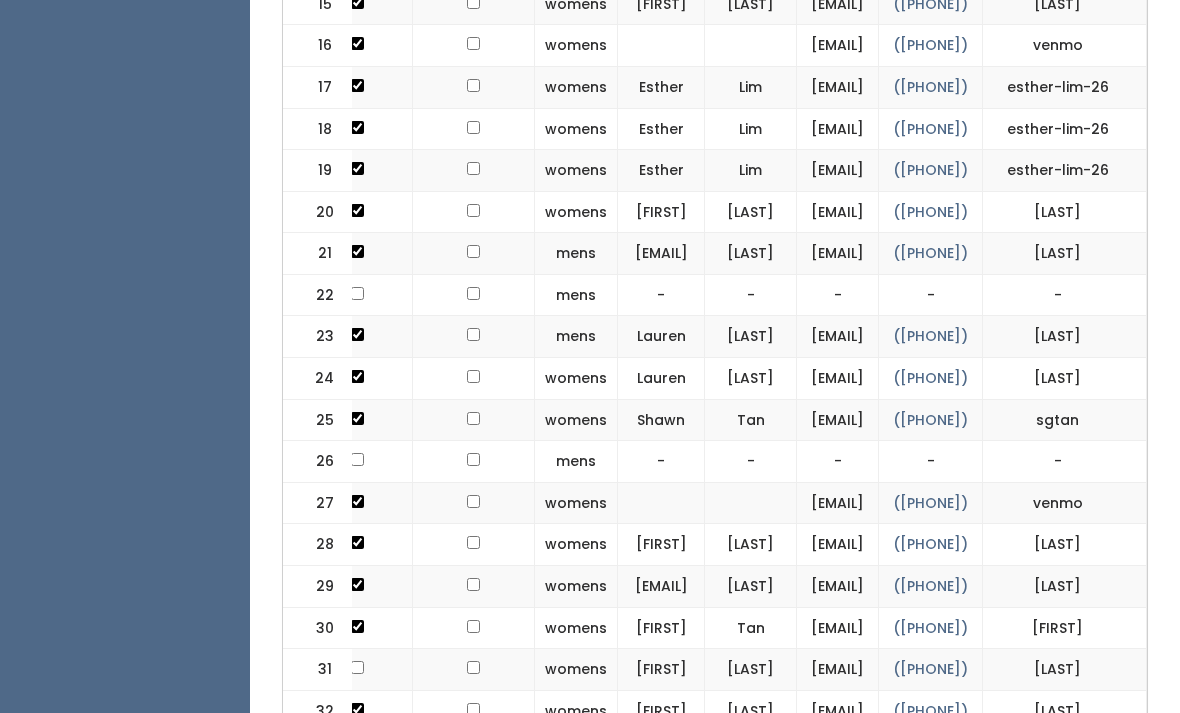 scroll, scrollTop: 1312, scrollLeft: 0, axis: vertical 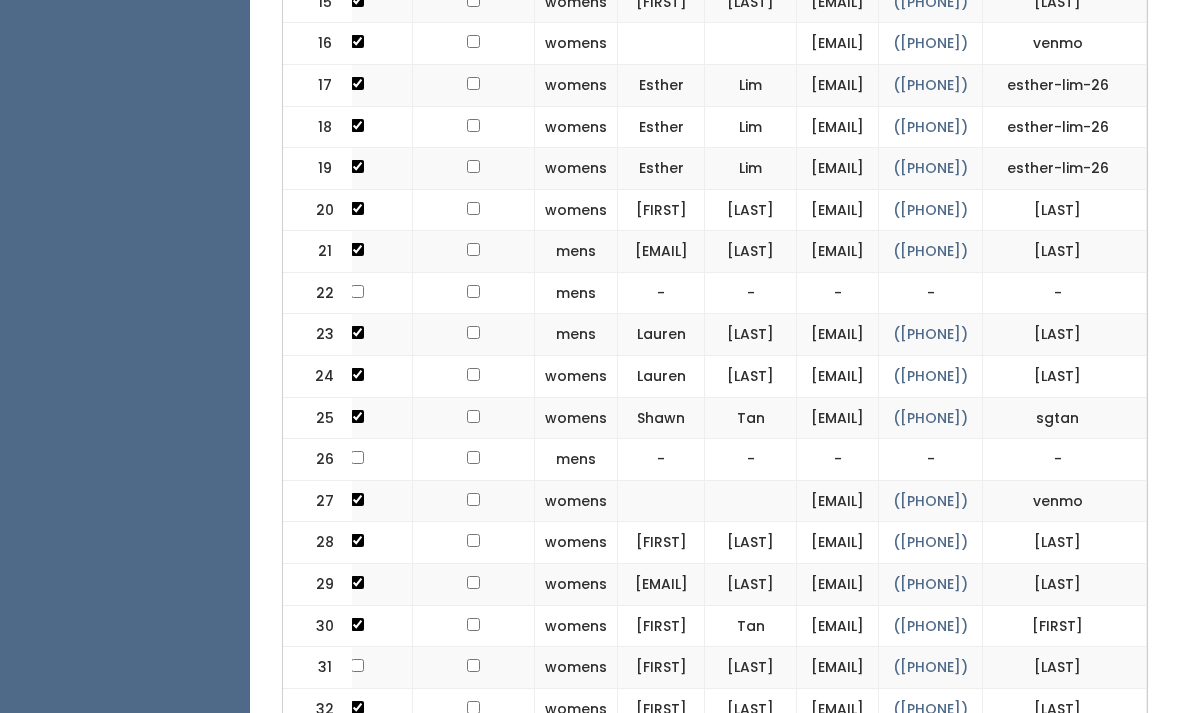 click on "(951) 295-8064" at bounding box center [930, -163] 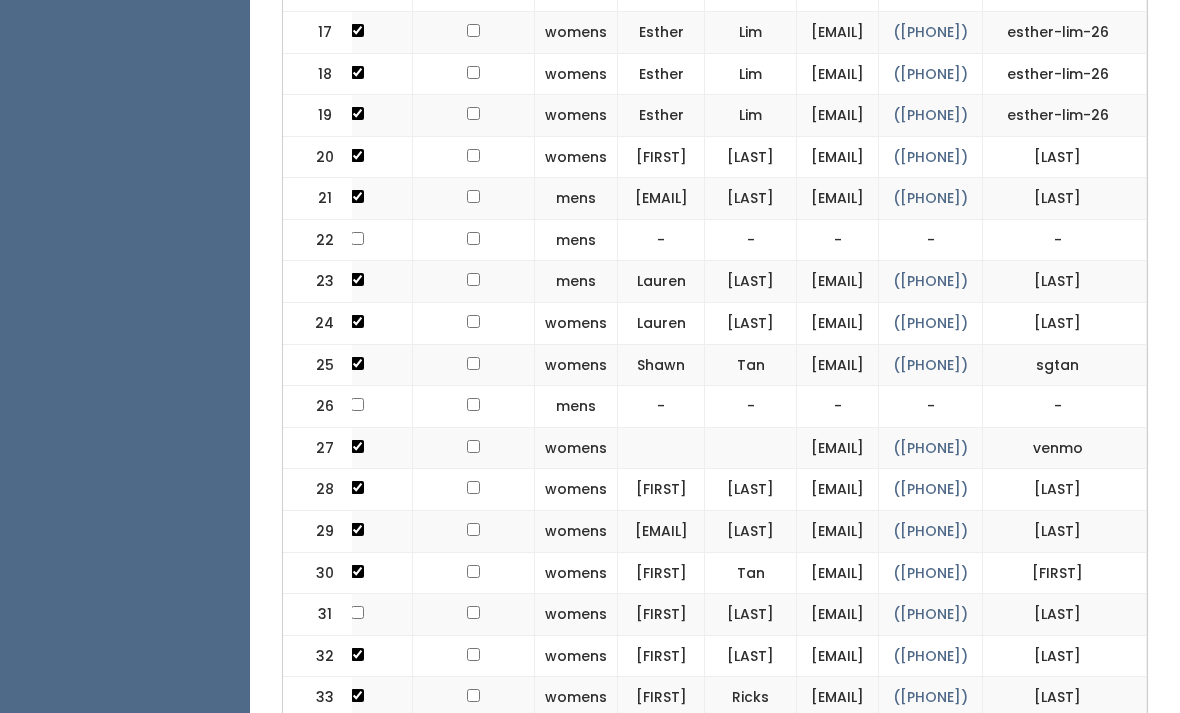 scroll, scrollTop: 1367, scrollLeft: 0, axis: vertical 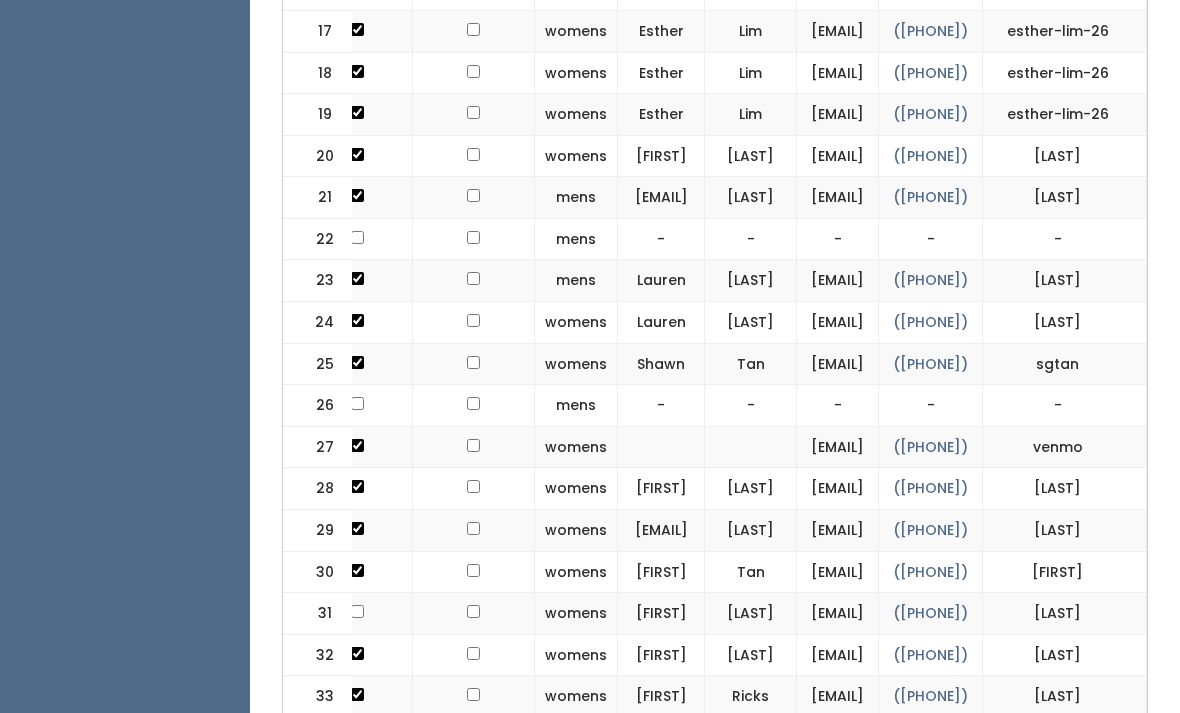 click on "(832) 980-4641" at bounding box center (930, -166) 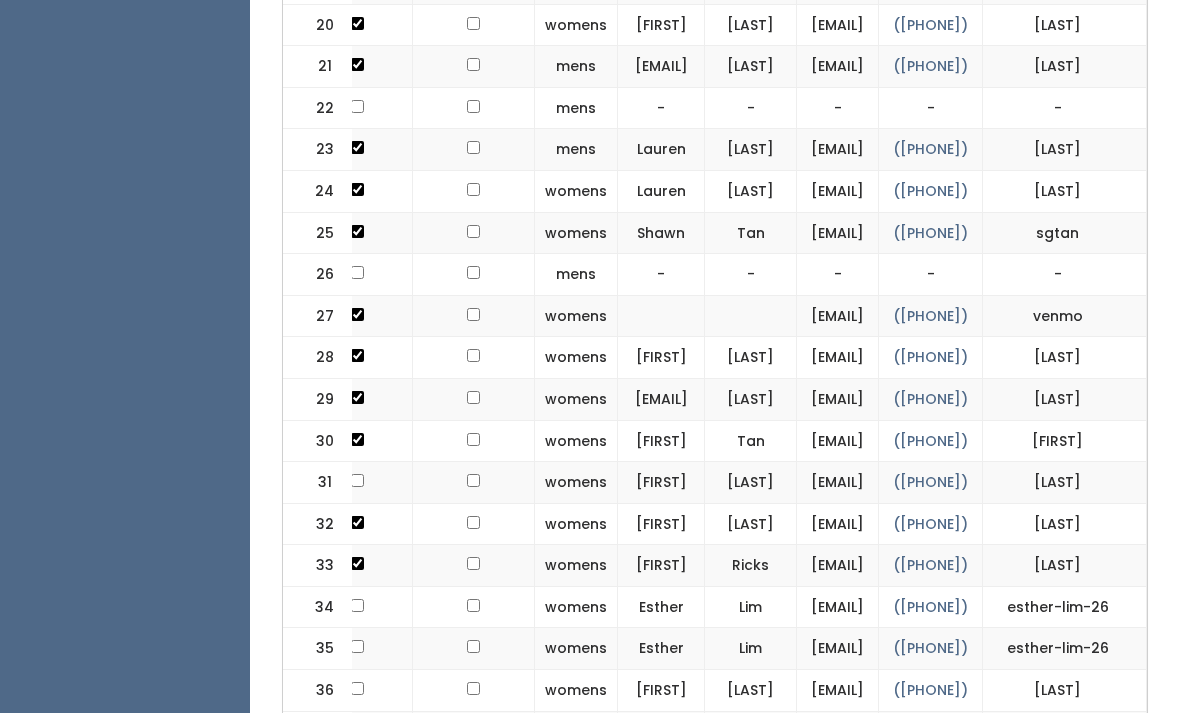 scroll, scrollTop: 1498, scrollLeft: 0, axis: vertical 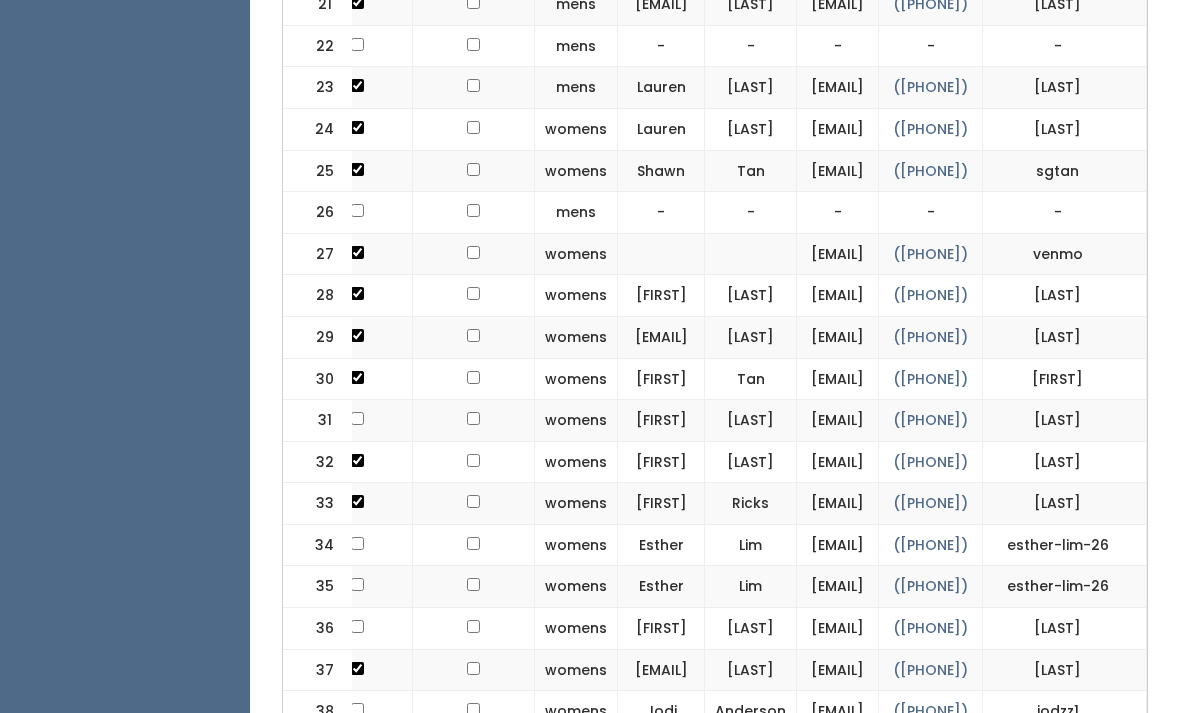 click on "(360) 791-2548" at bounding box center [930, -203] 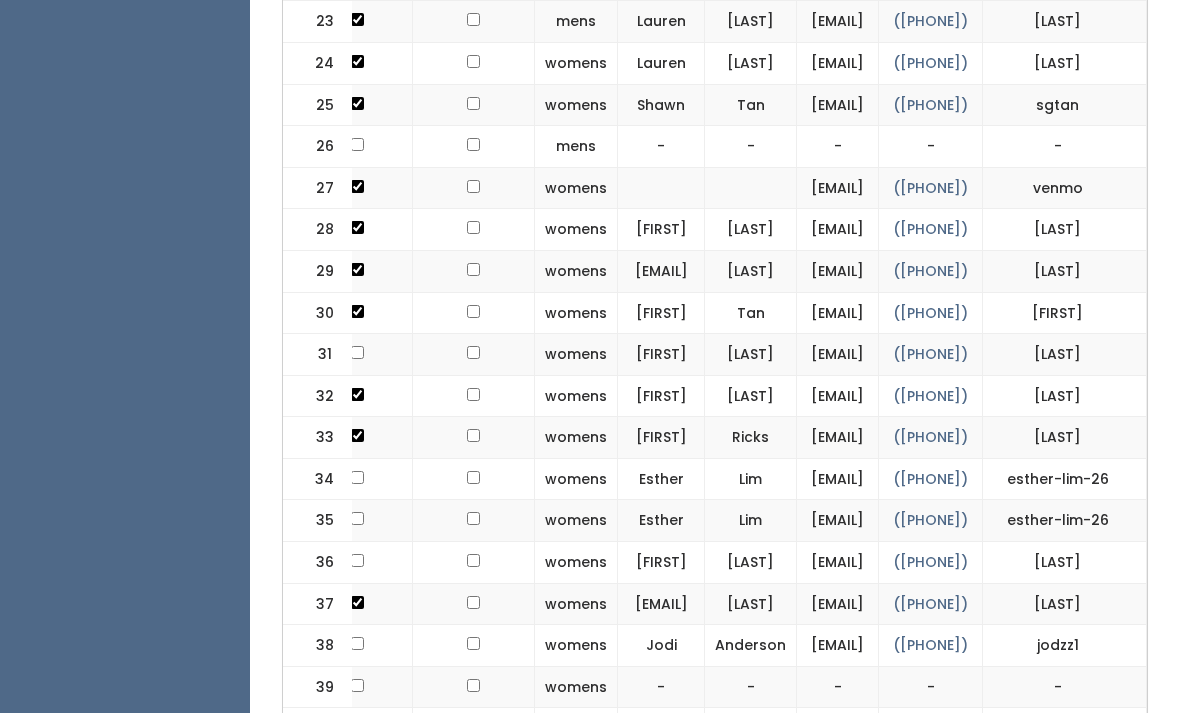 scroll, scrollTop: 1625, scrollLeft: 0, axis: vertical 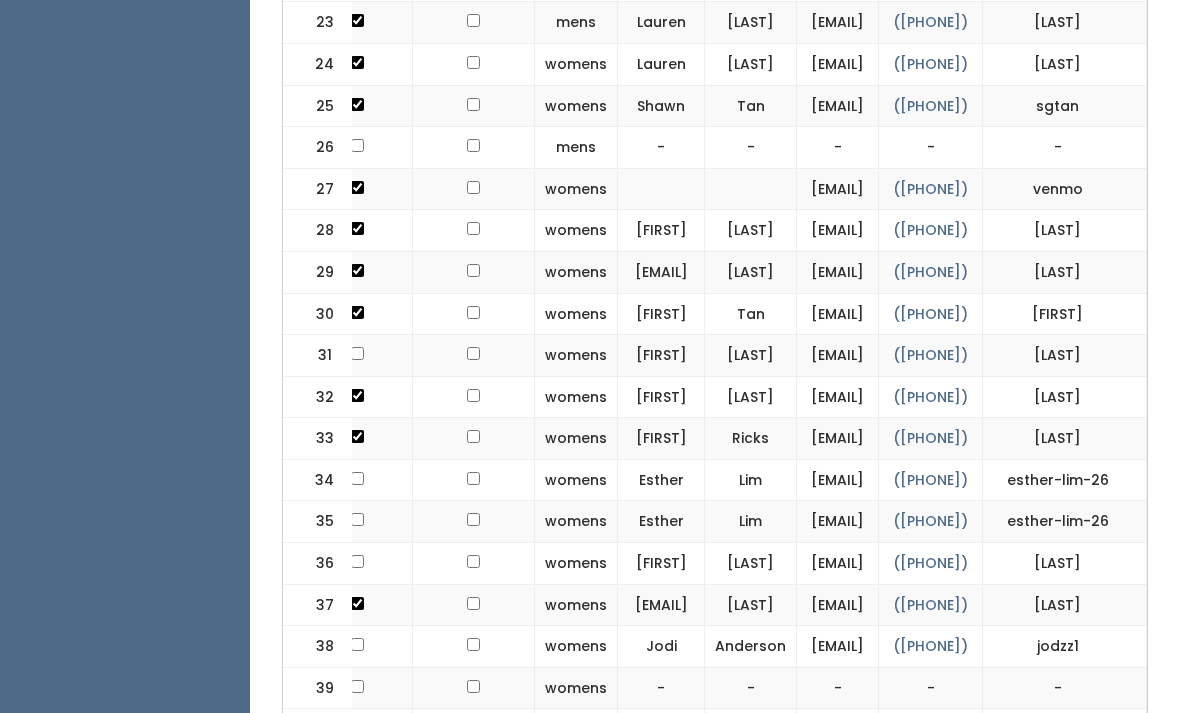 click on "[PHONE]" at bounding box center [930, -227] 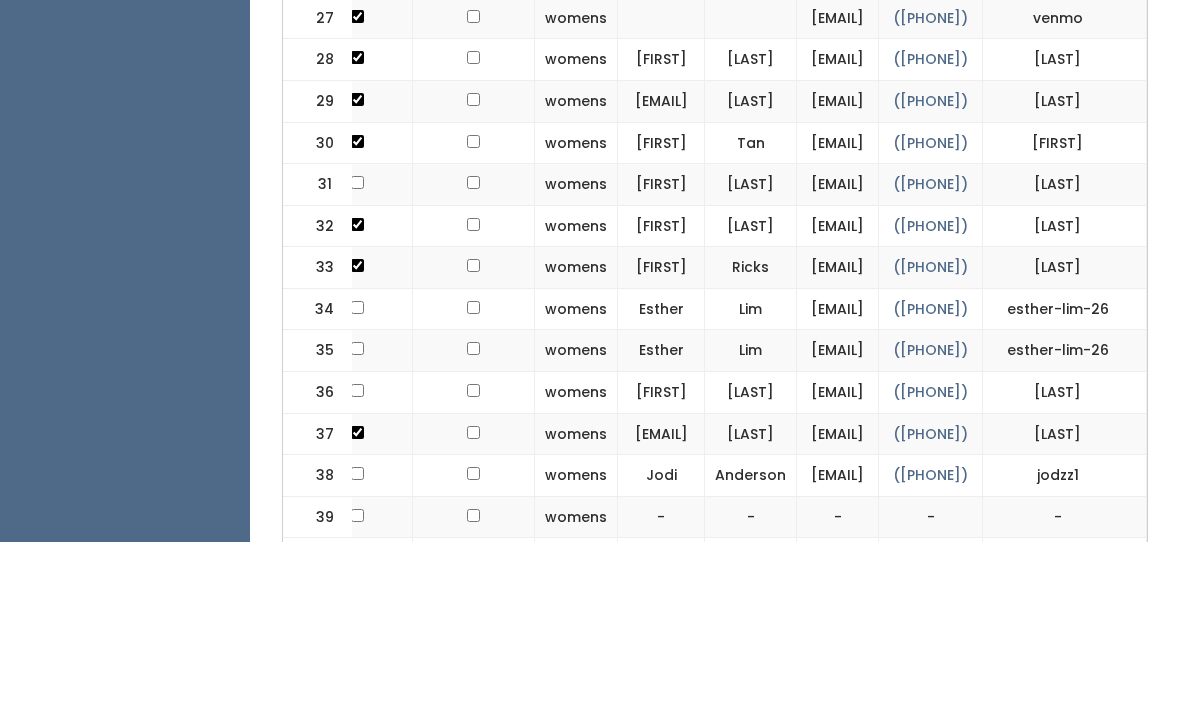 click on "(208) 313-8381" at bounding box center [930, -102] 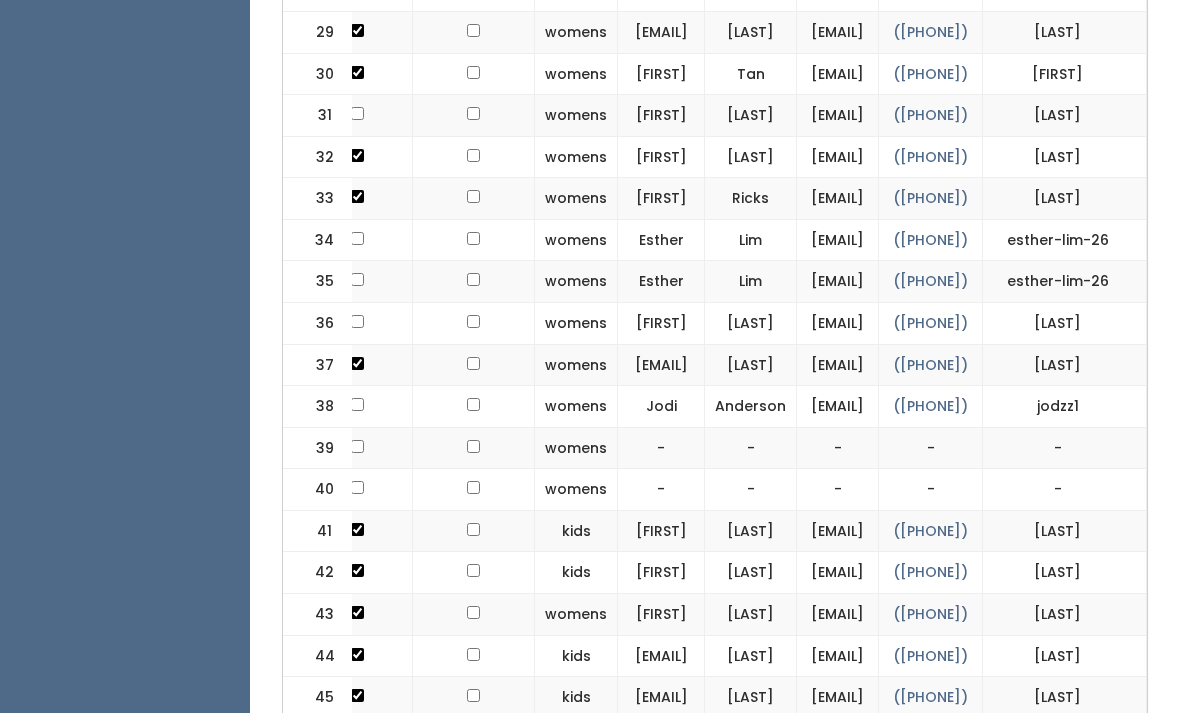 scroll, scrollTop: 1864, scrollLeft: 0, axis: vertical 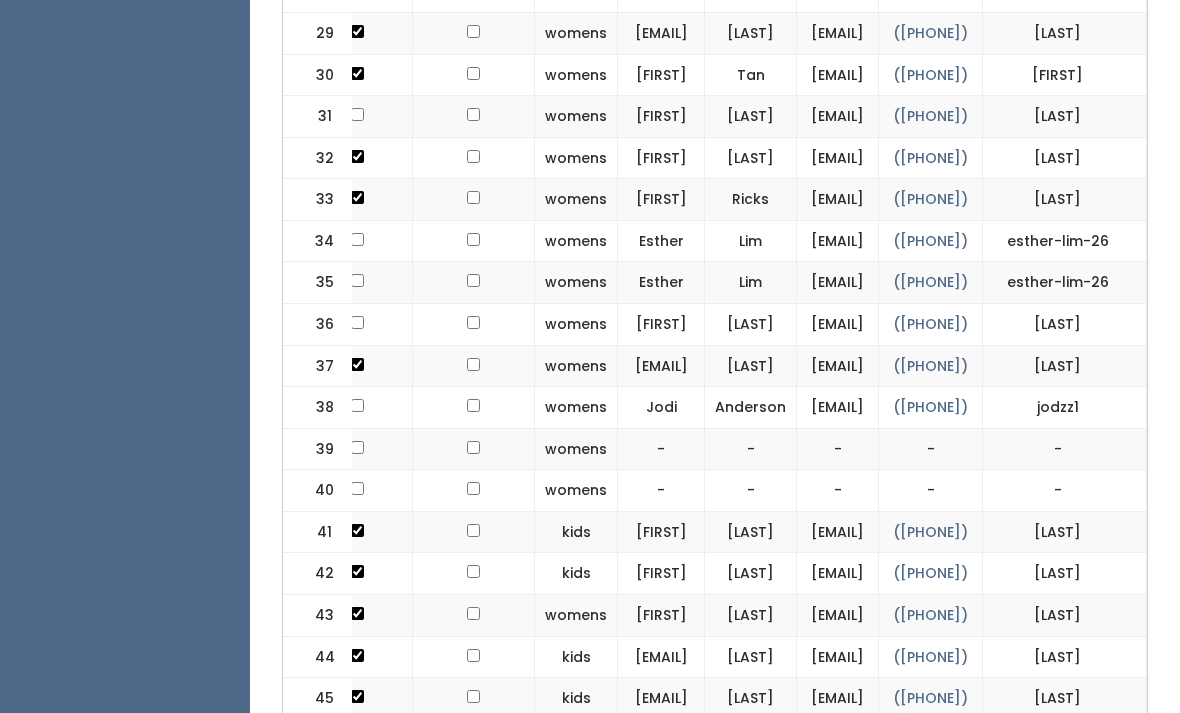 click on "(208) 390-9805" at bounding box center (930, -300) 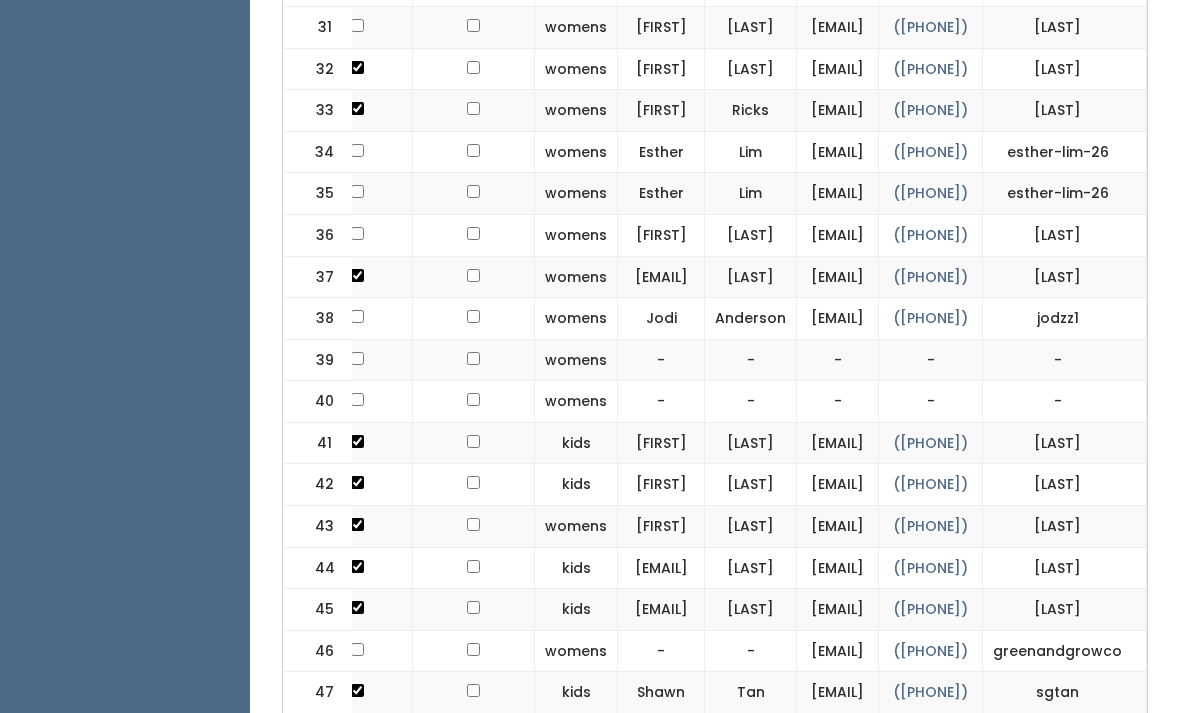 scroll, scrollTop: 1953, scrollLeft: 0, axis: vertical 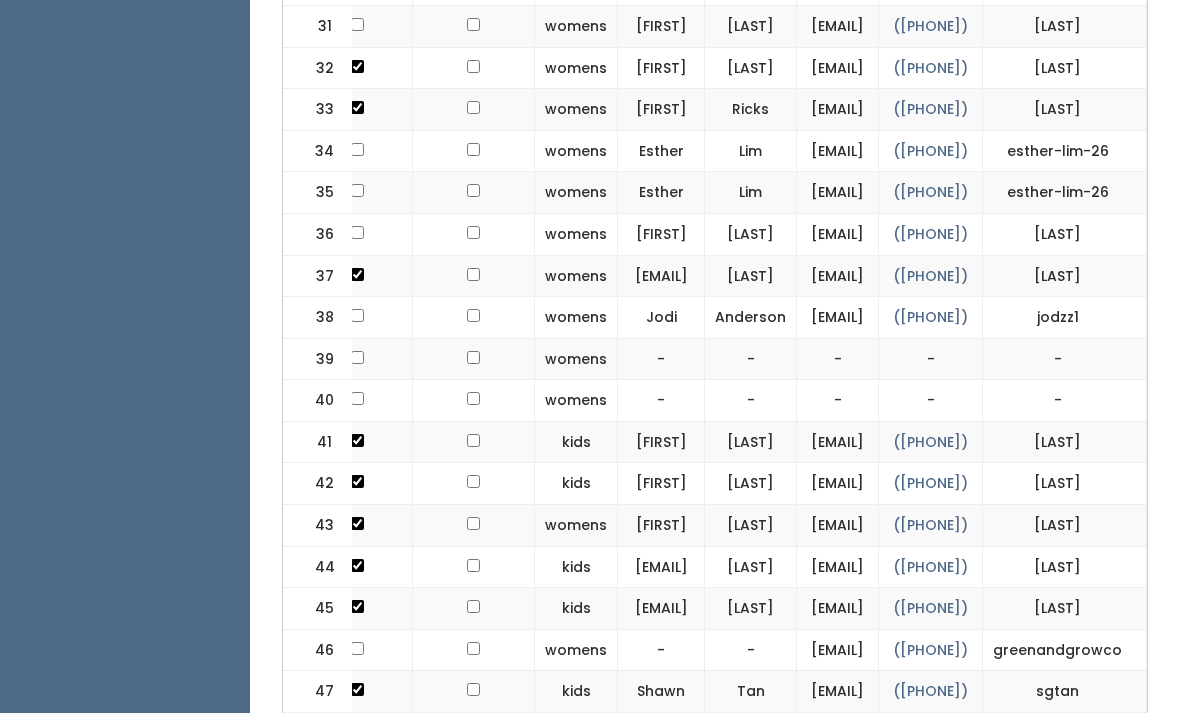 click on "(480) 939-1118" at bounding box center (930, -306) 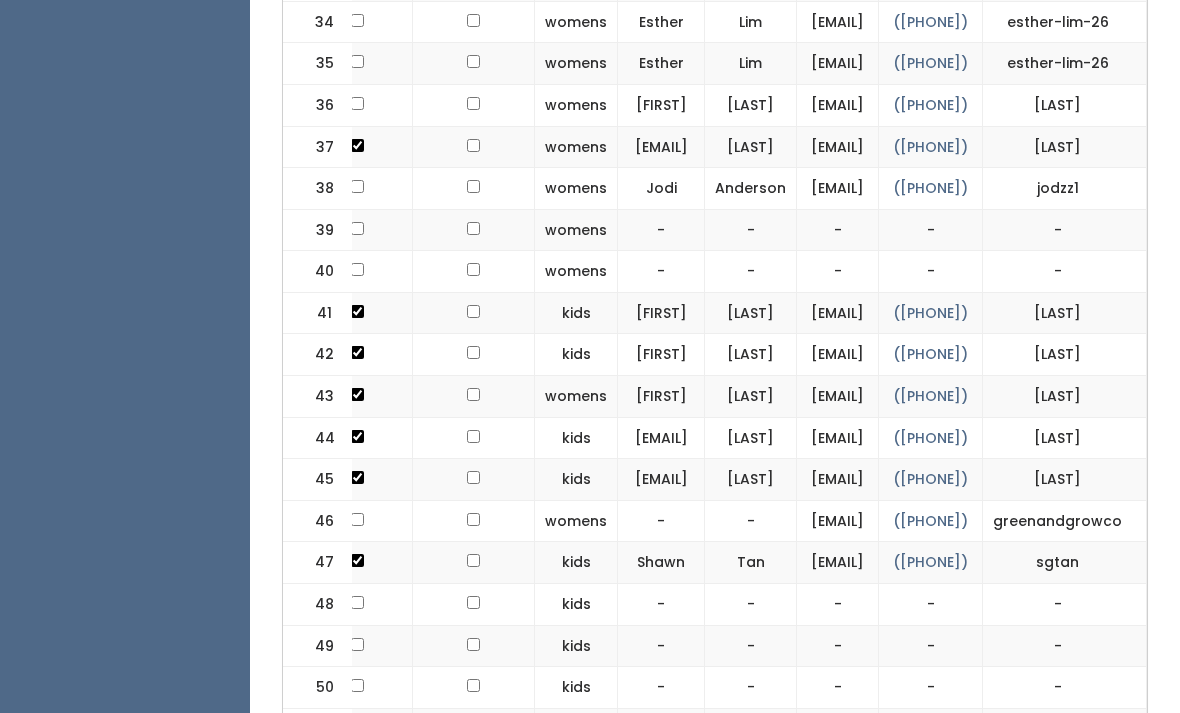 scroll, scrollTop: 2084, scrollLeft: 0, axis: vertical 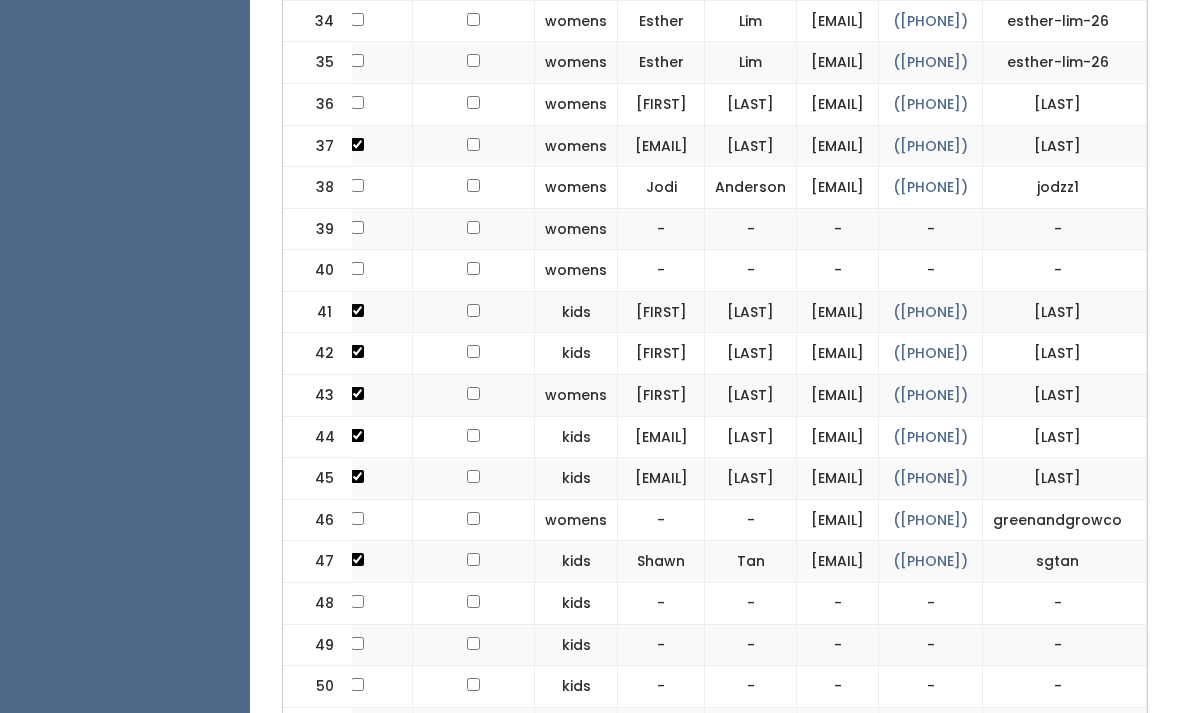 click on "[PHONE]" at bounding box center (930, -353) 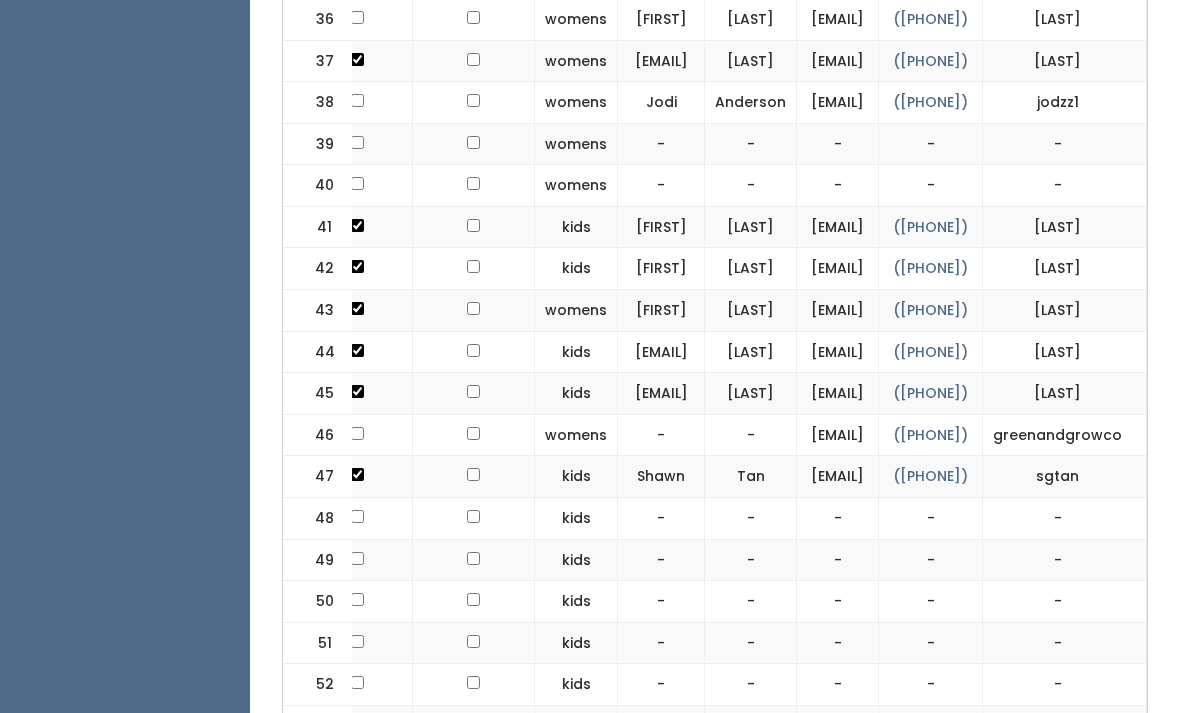 scroll, scrollTop: 2172, scrollLeft: 0, axis: vertical 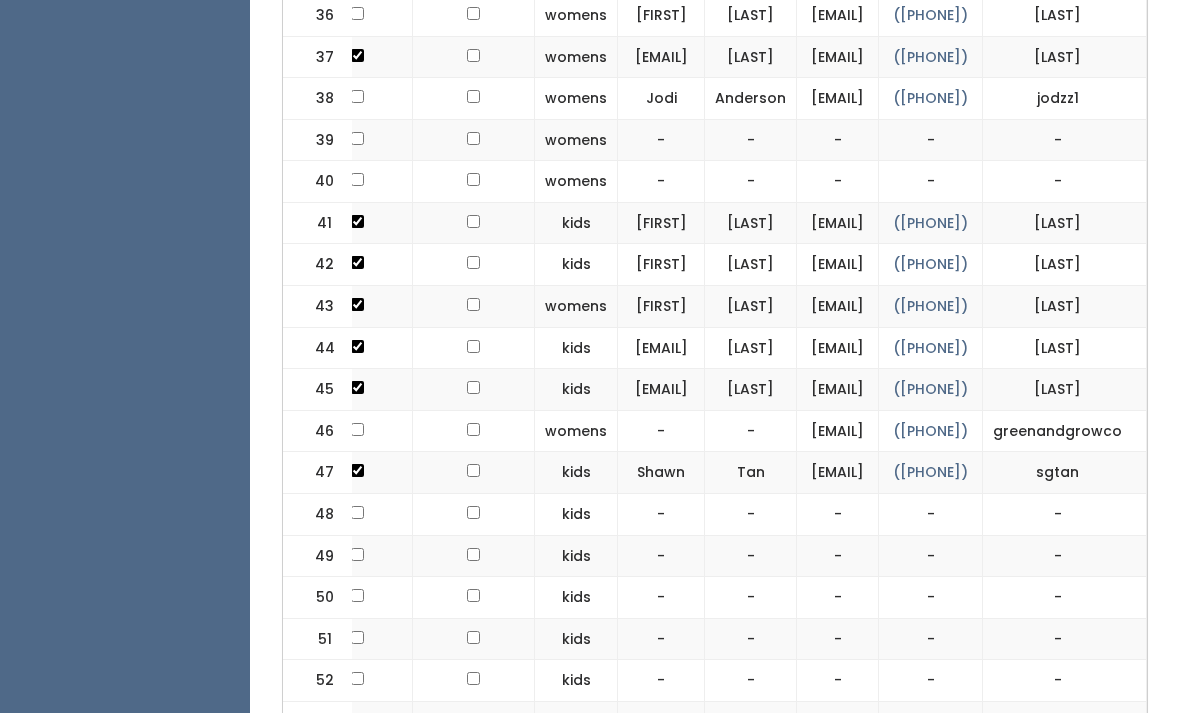 click on "(208) 270-9568" at bounding box center (930, -358) 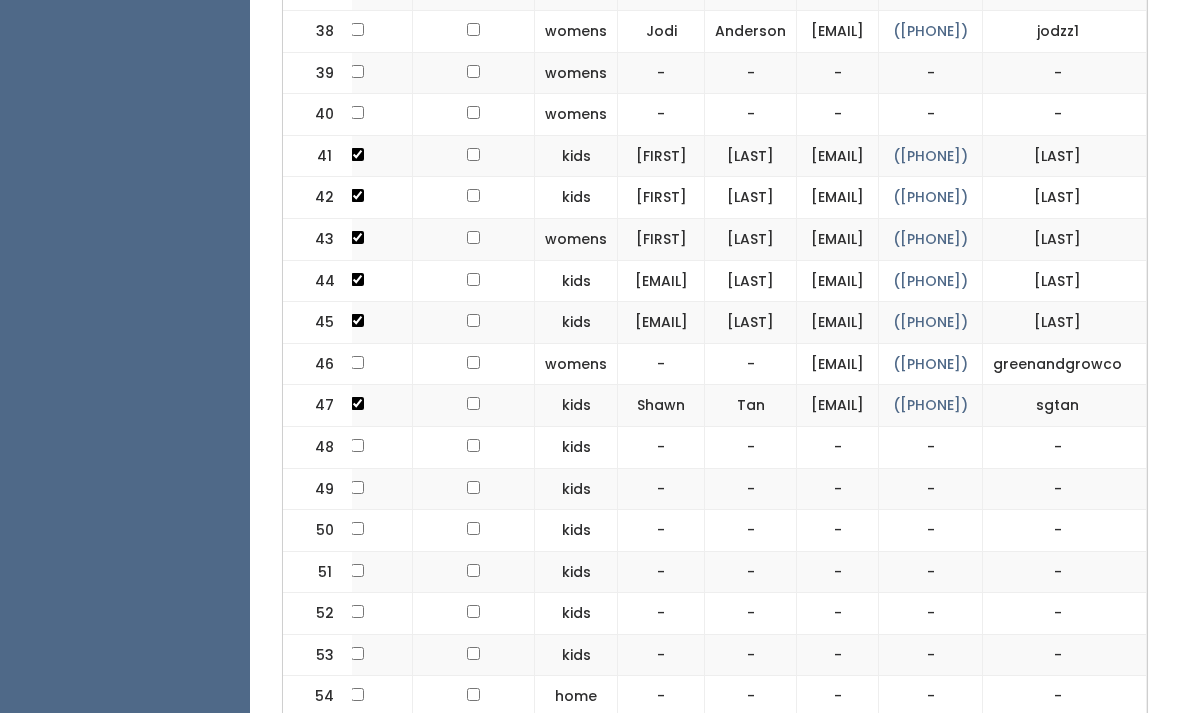scroll, scrollTop: 2241, scrollLeft: 0, axis: vertical 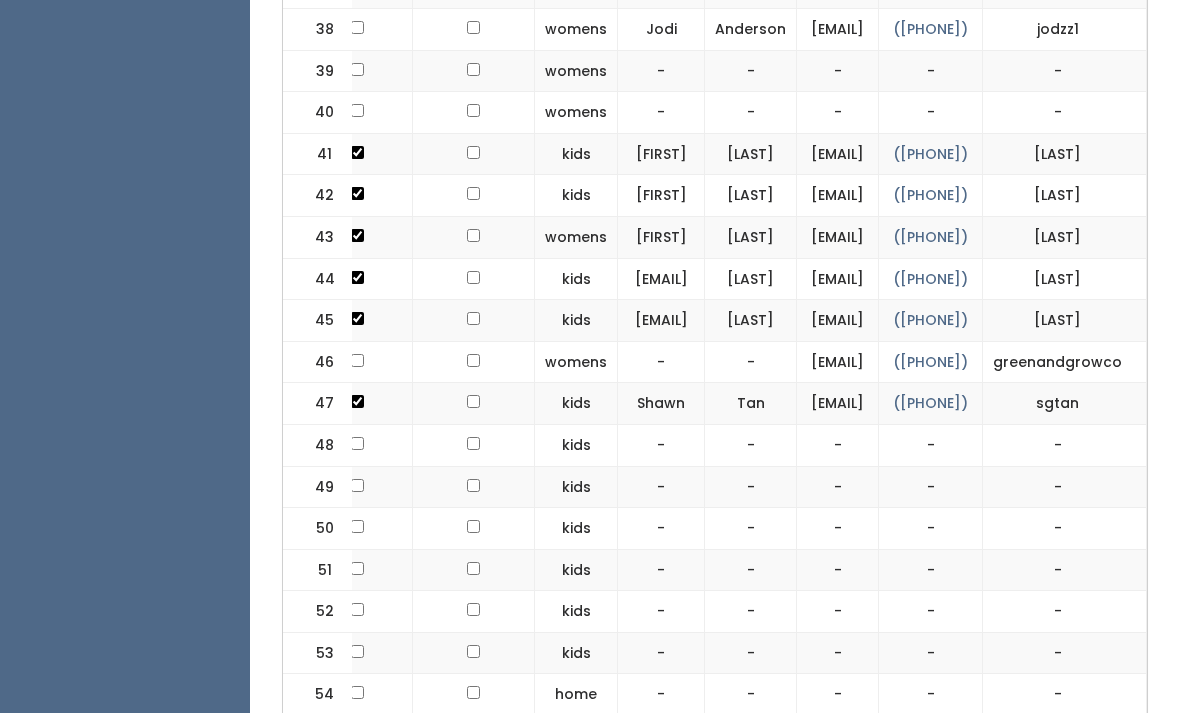 click on "(208) 716-4943" at bounding box center (930, -386) 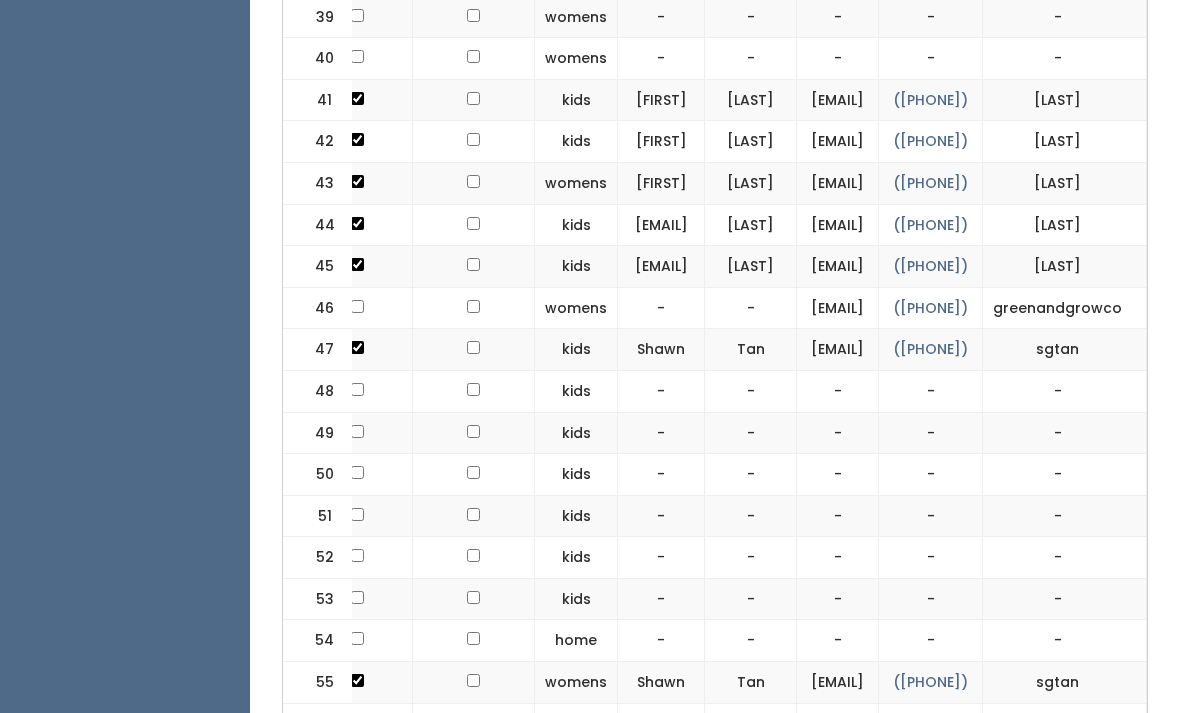 scroll, scrollTop: 2296, scrollLeft: 0, axis: vertical 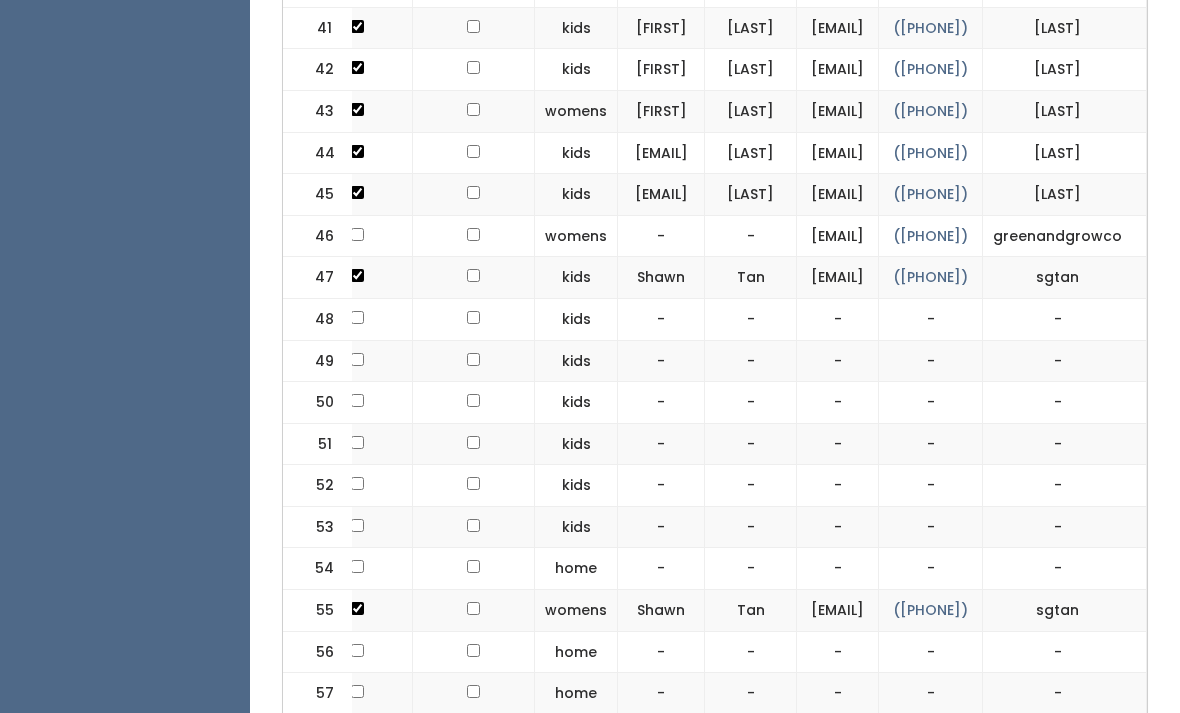 click on "[PHONE]" at bounding box center [930, -429] 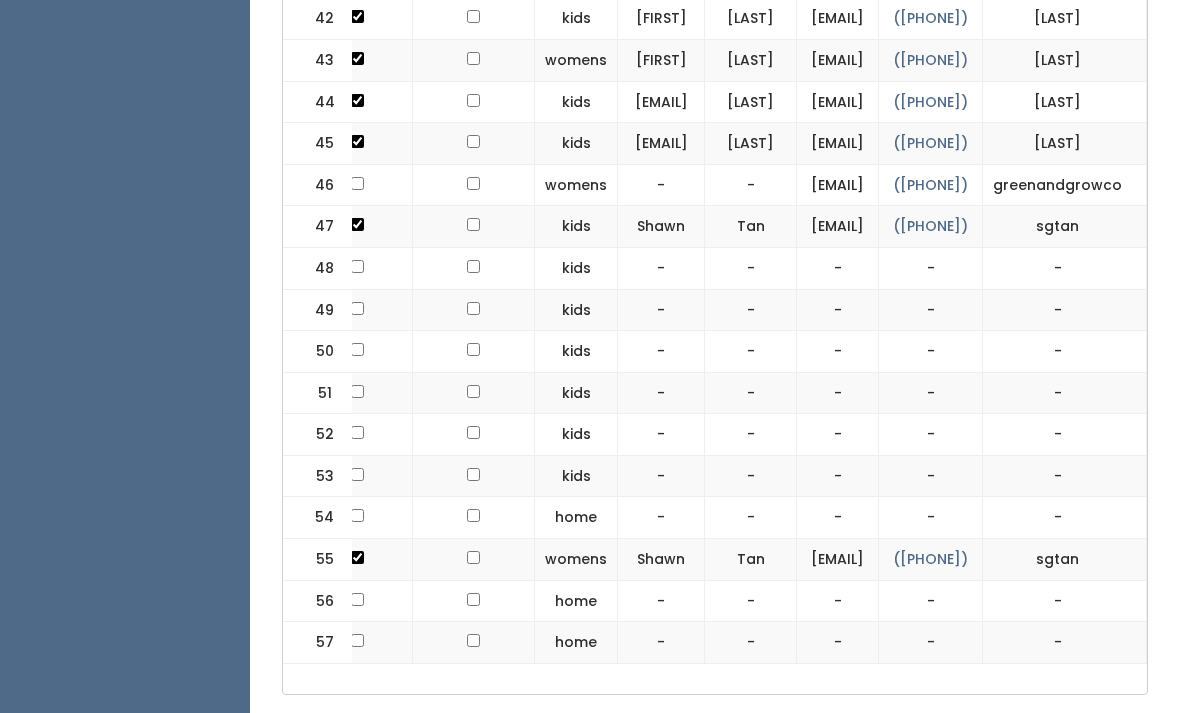 scroll, scrollTop: 2422, scrollLeft: 0, axis: vertical 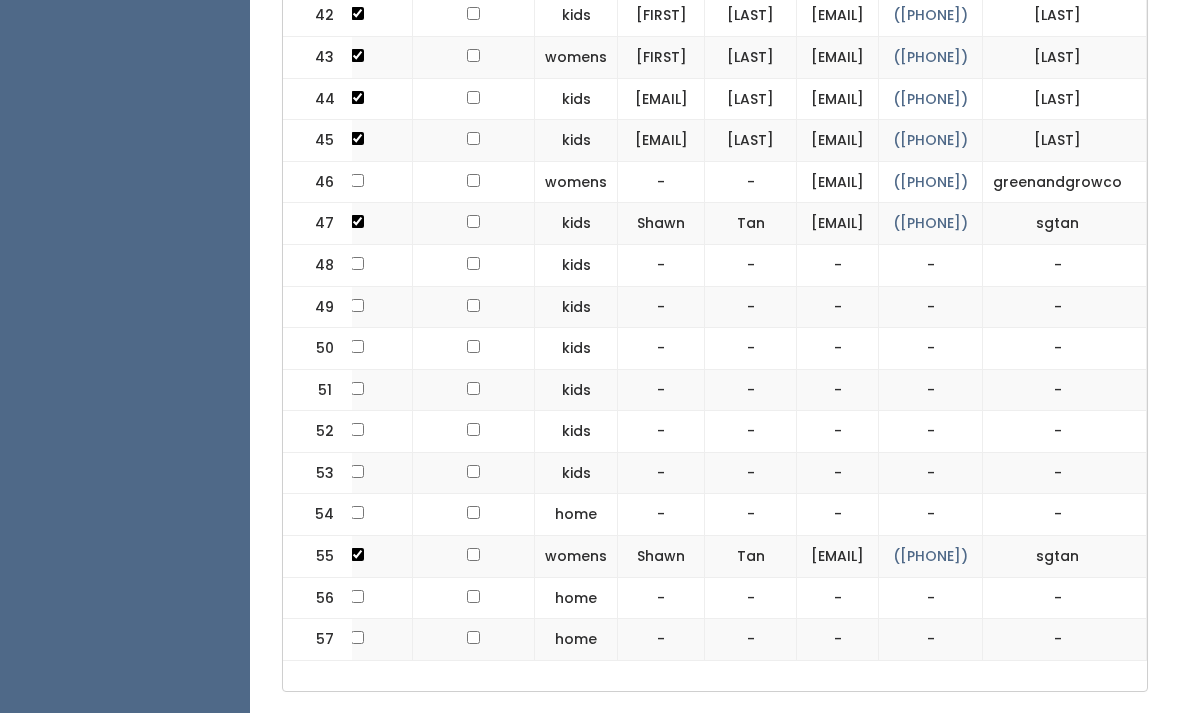 click on "(419) 913-8050" at bounding box center (930, -442) 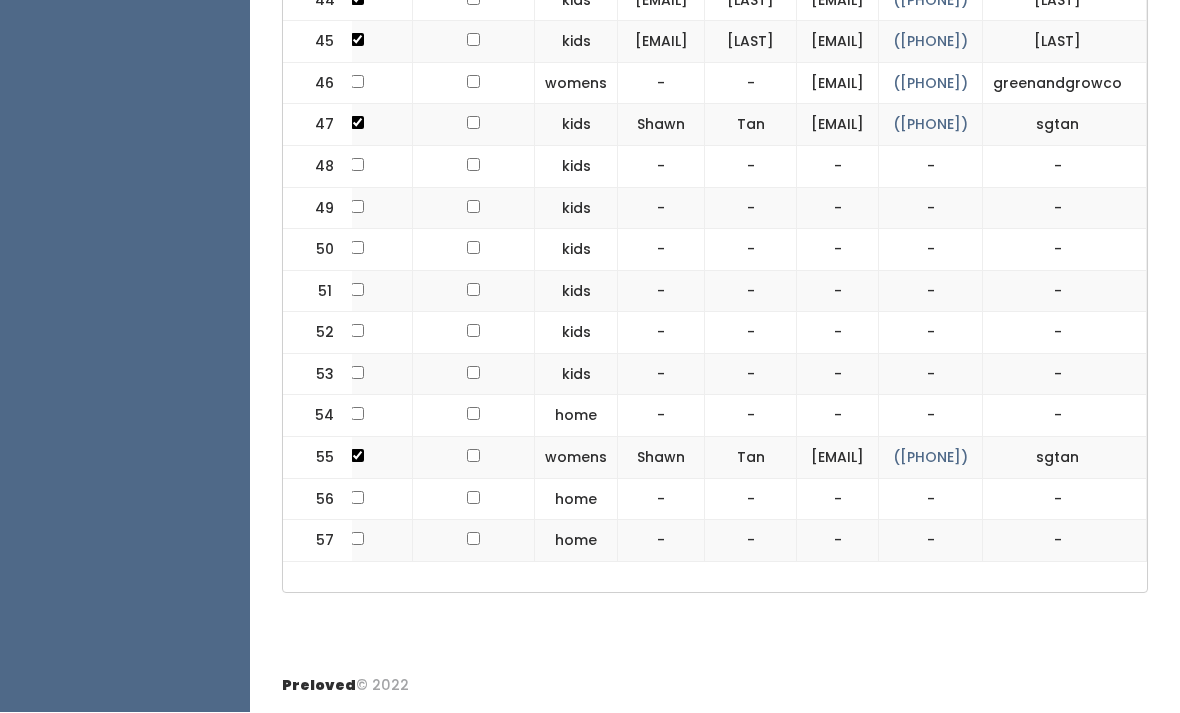 scroll, scrollTop: 2552, scrollLeft: 0, axis: vertical 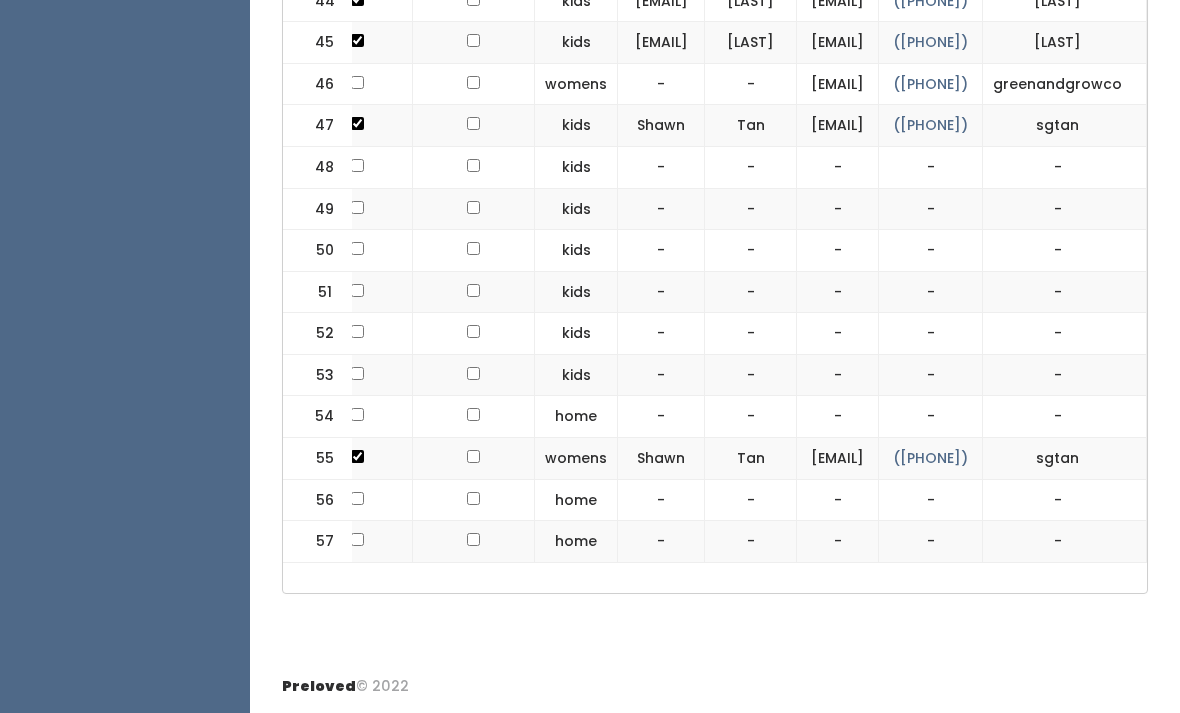 click on "(623) 285-3939" at bounding box center (930, -457) 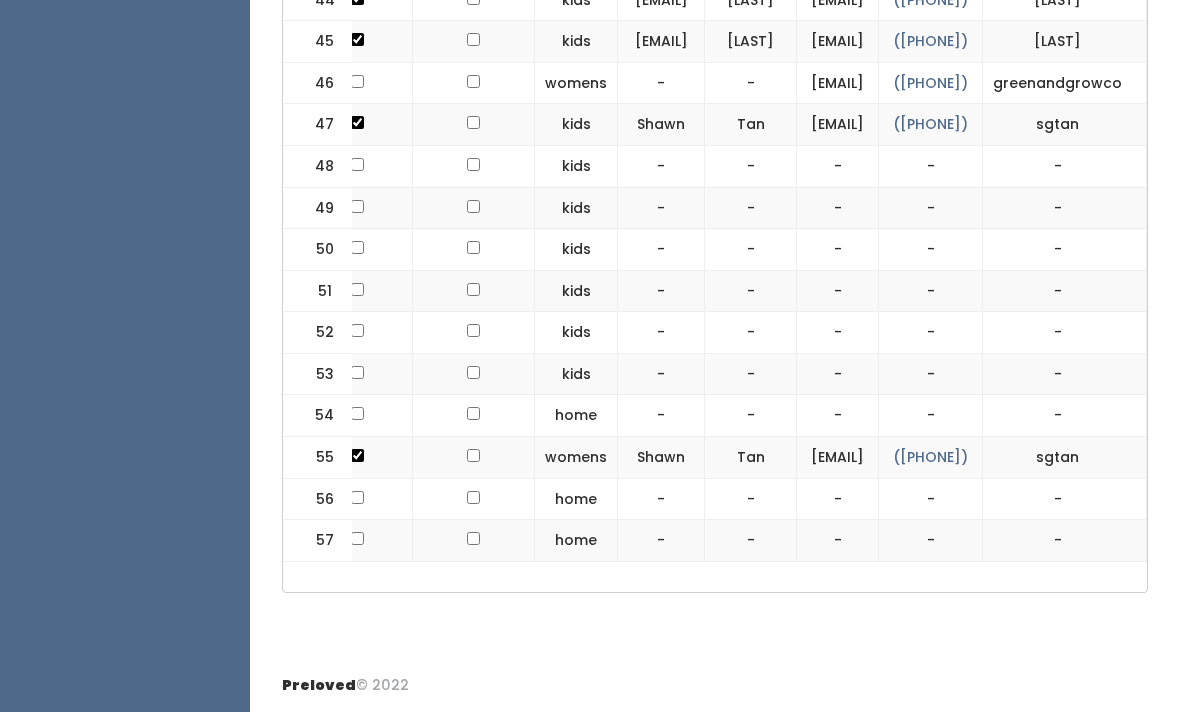click on "(208) 540-0201" at bounding box center (930, -332) 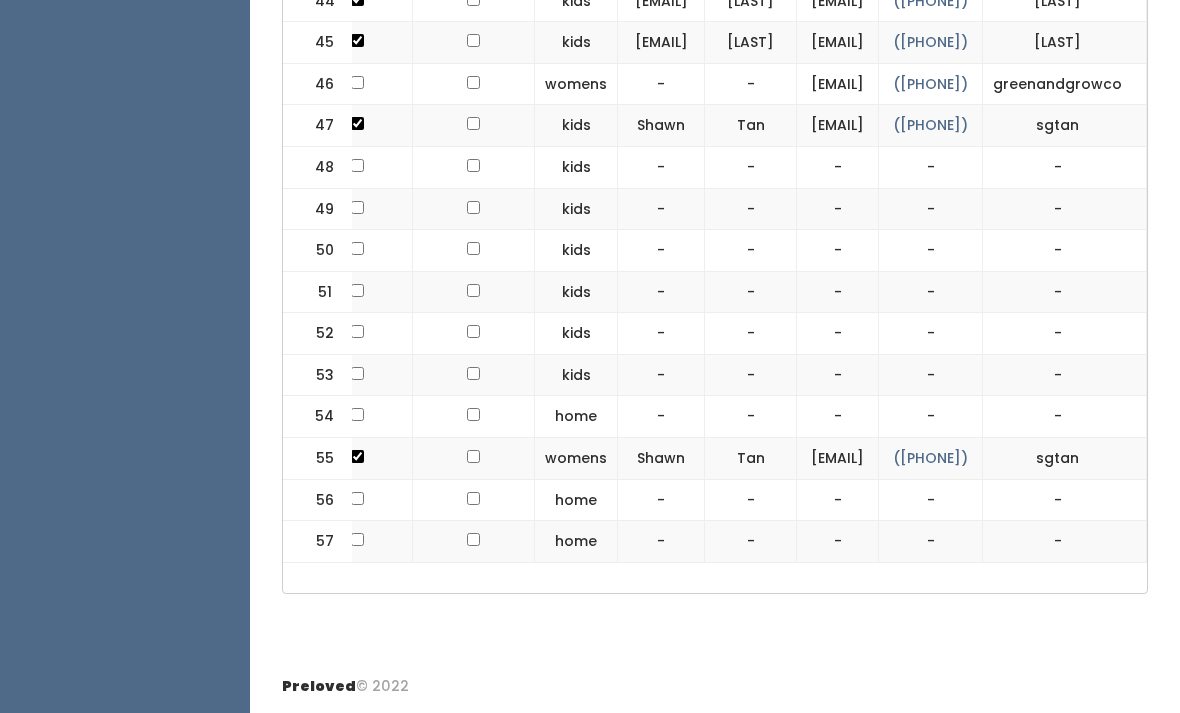 scroll, scrollTop: 2857, scrollLeft: 0, axis: vertical 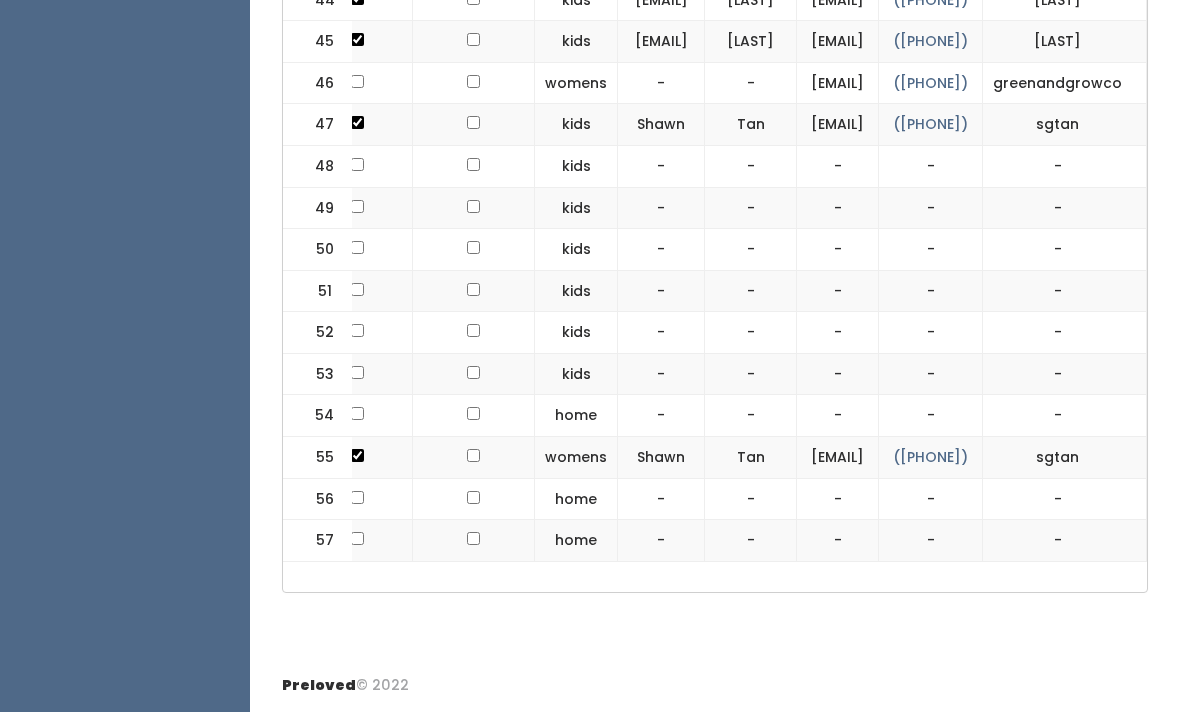 click on "(208) 390-9805" at bounding box center (930, 1) 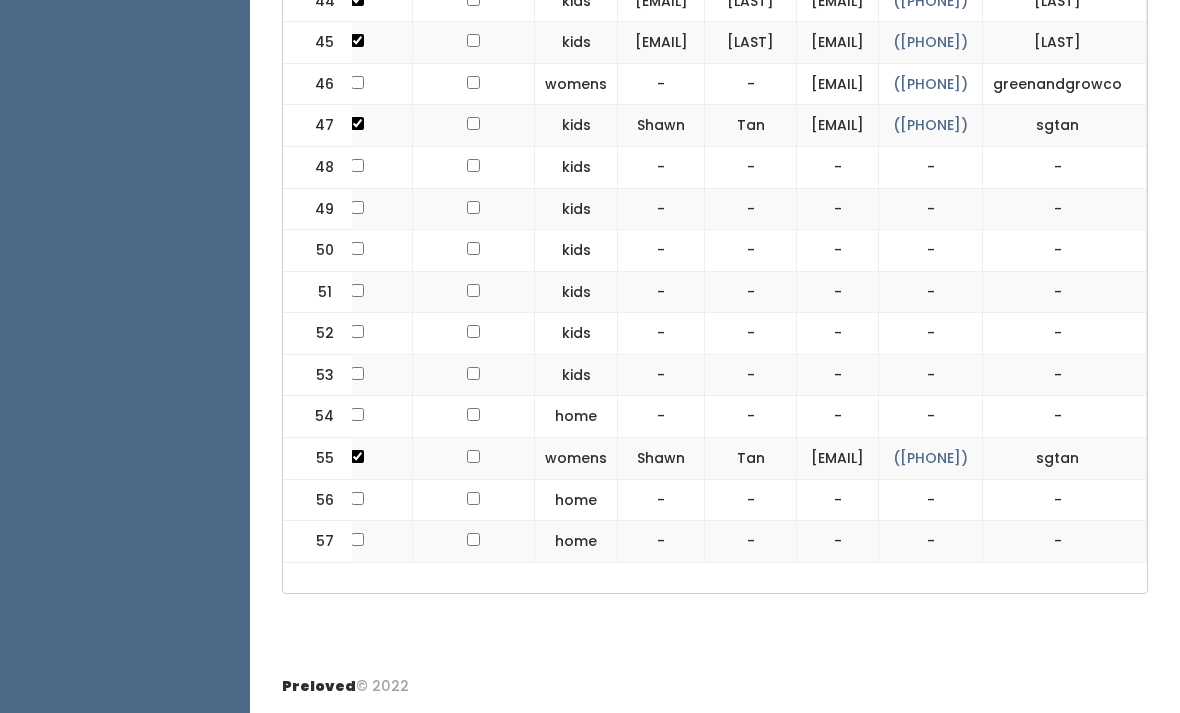 scroll, scrollTop: 3237, scrollLeft: 0, axis: vertical 